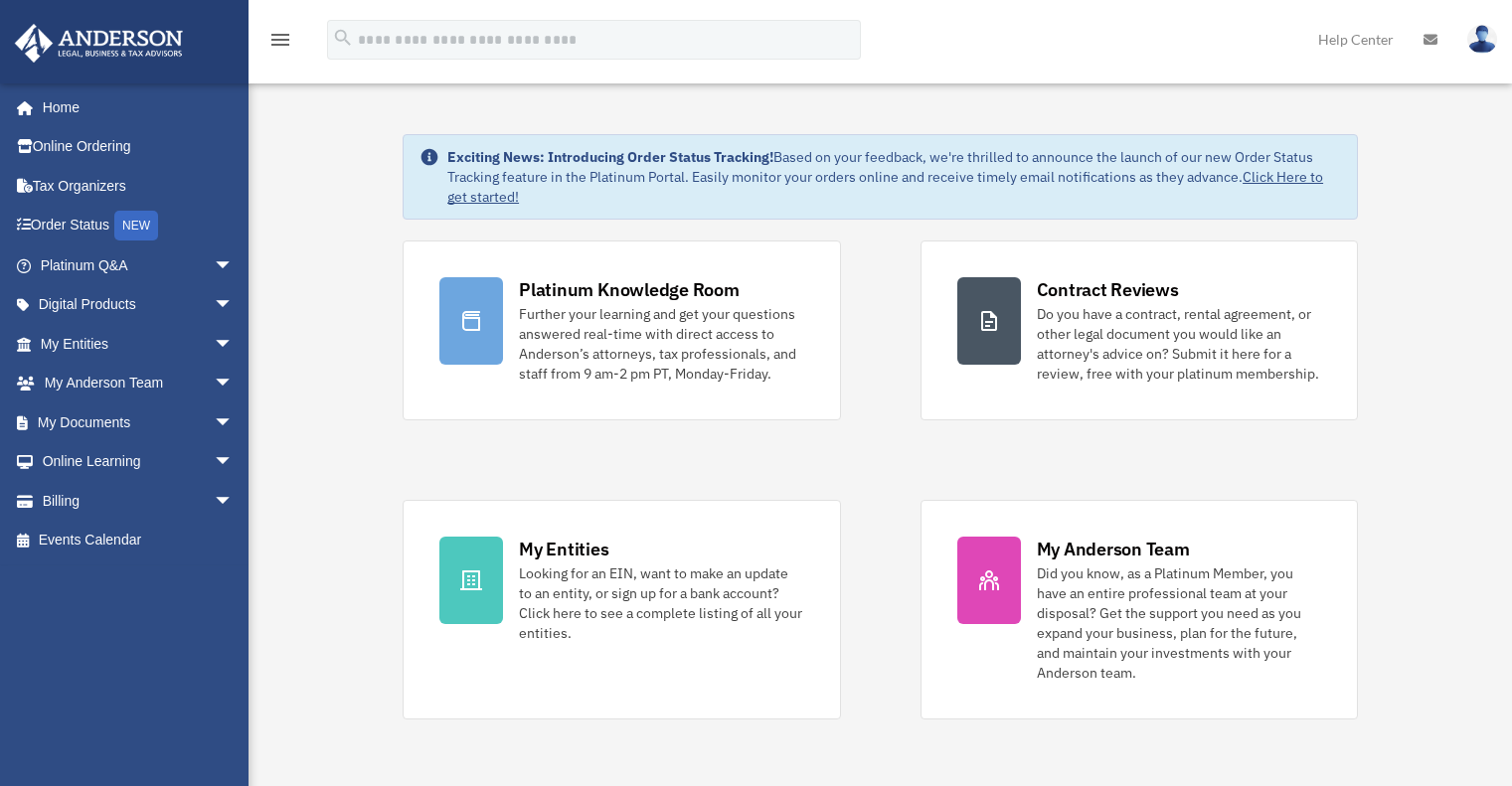 scroll, scrollTop: 0, scrollLeft: 0, axis: both 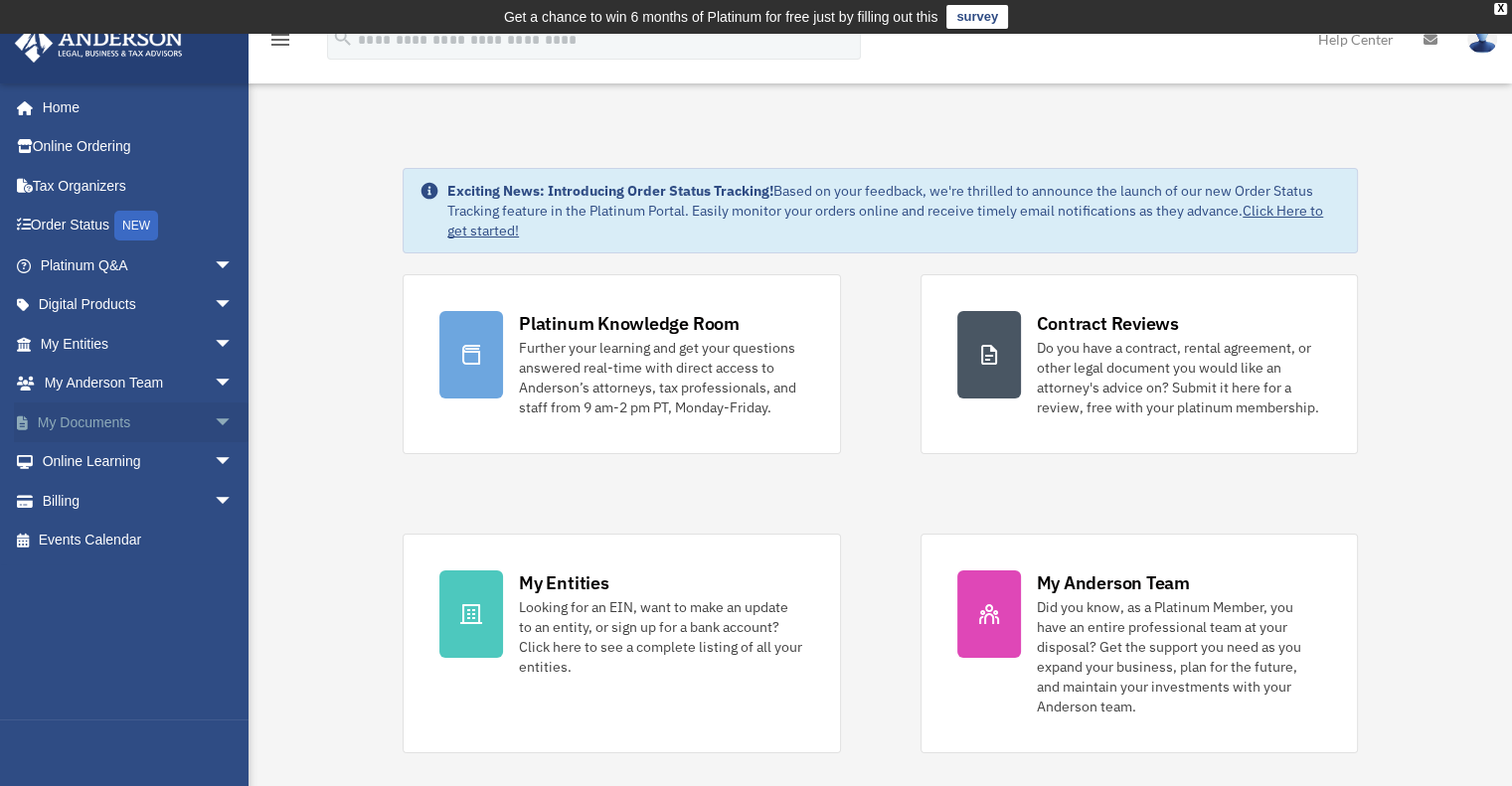 click on "My Documents arrow_drop_down" at bounding box center [138, 422] 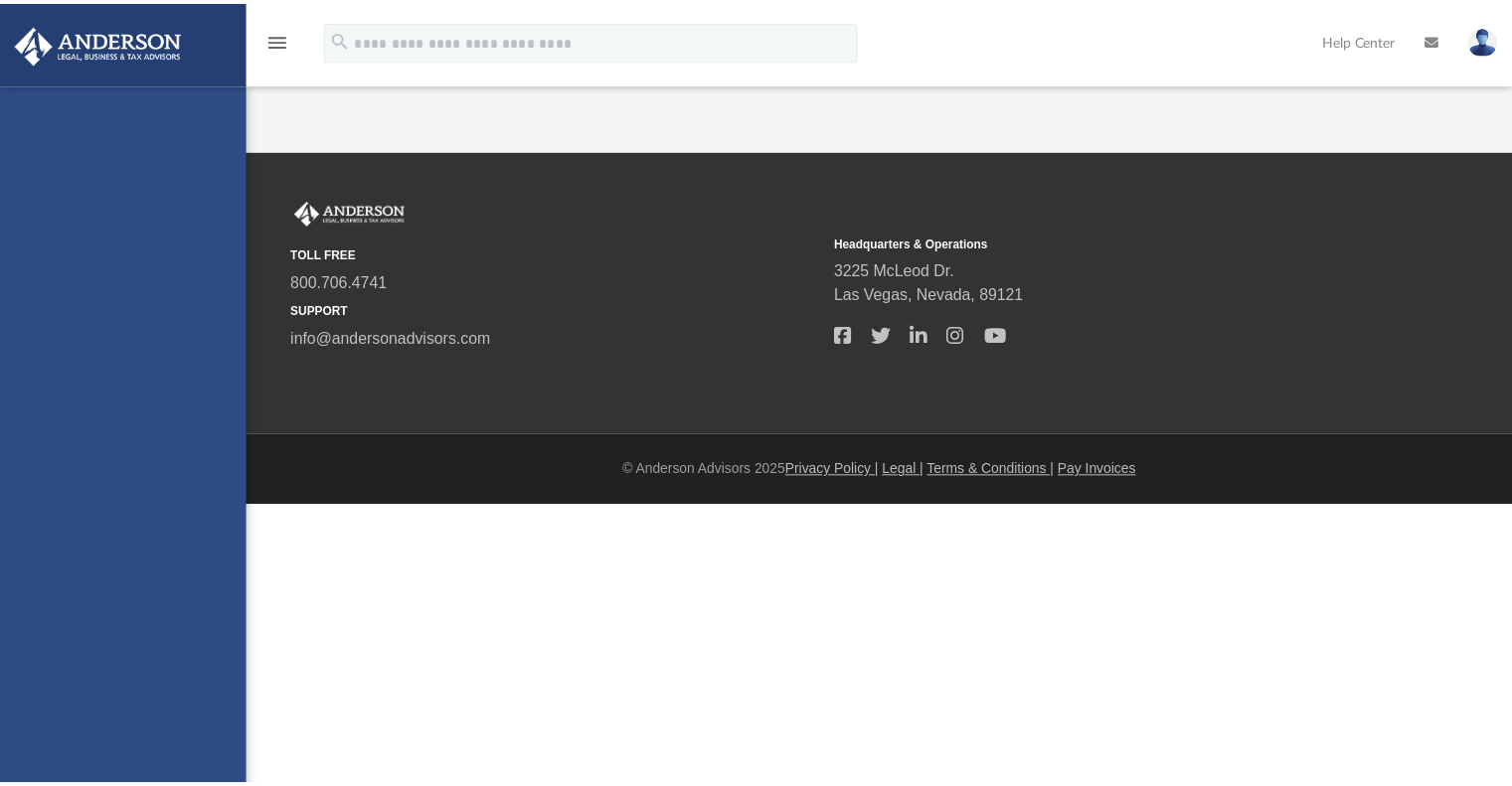 scroll, scrollTop: 0, scrollLeft: 0, axis: both 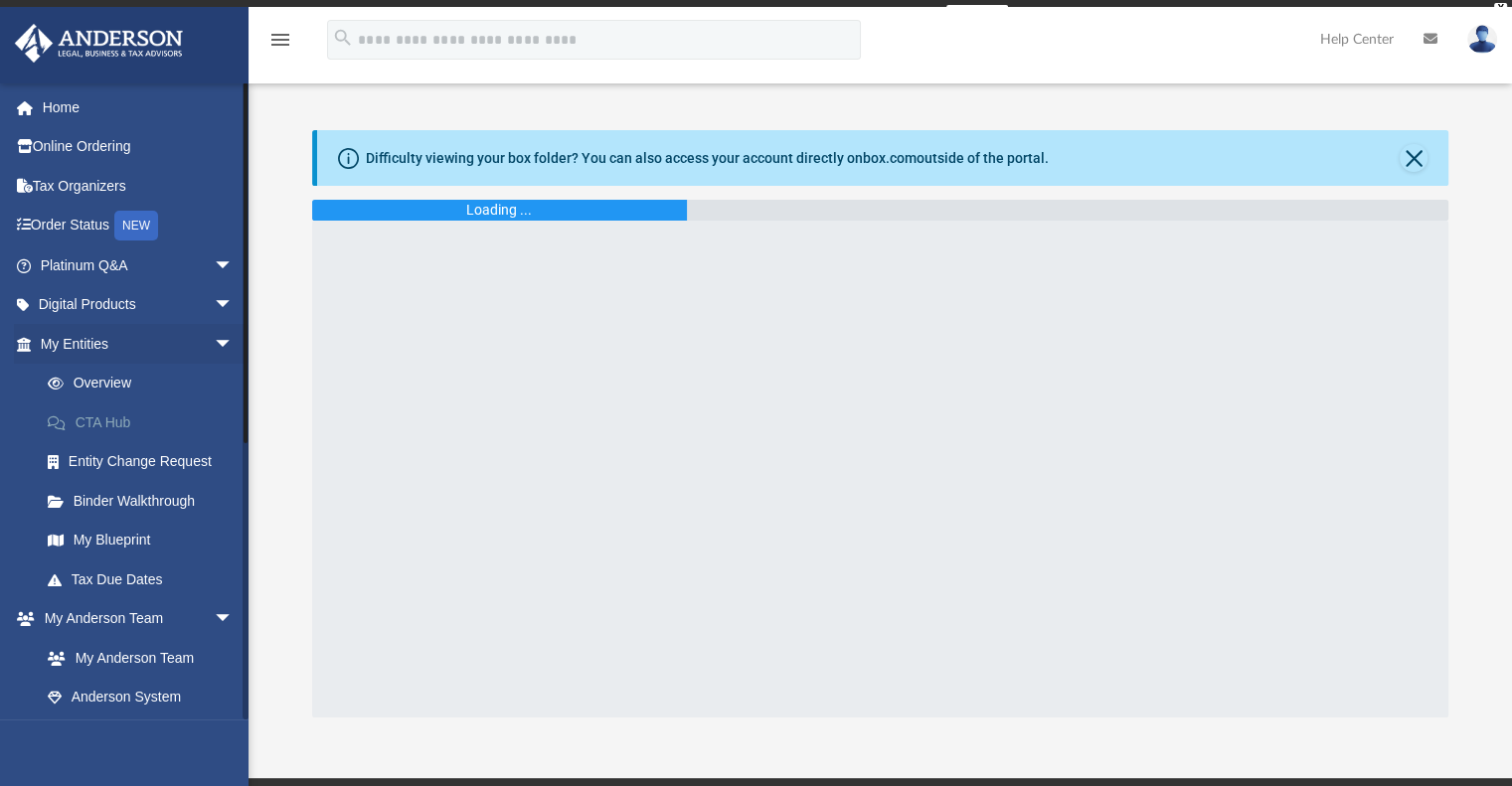 click on "dan@silverorthopedics.com
Sign Out
dan@silverorthopedics.com
Home
Online Ordering
Tax Organizers
Order Status  NEW
Platinum Q&A arrow_drop_down
Client FAQ
Platinum Walkthrough
Submit a Question
Answered Questions
Document Review
Platinum Knowledge Room
Tax & Bookkeeping Packages
Land Trust & Deed Forum
Portal Feedback
Digital Products arrow_drop_down
Tax Toolbox
Virtual Bookkeeping
Land Trust Kit
Wholesale Trust Kit
My Entities arrow_drop_down
Overview
CTA Hub
Entity Change Request
Binder Walkthrough
My Blueprint
Tax Due Dates
My Anderson Team arrow_drop_down
My Anderson Team
Anderson System
Client Referrals
My Documents arrow_drop_down
Box
Meeting Minutes" at bounding box center [124, 475] 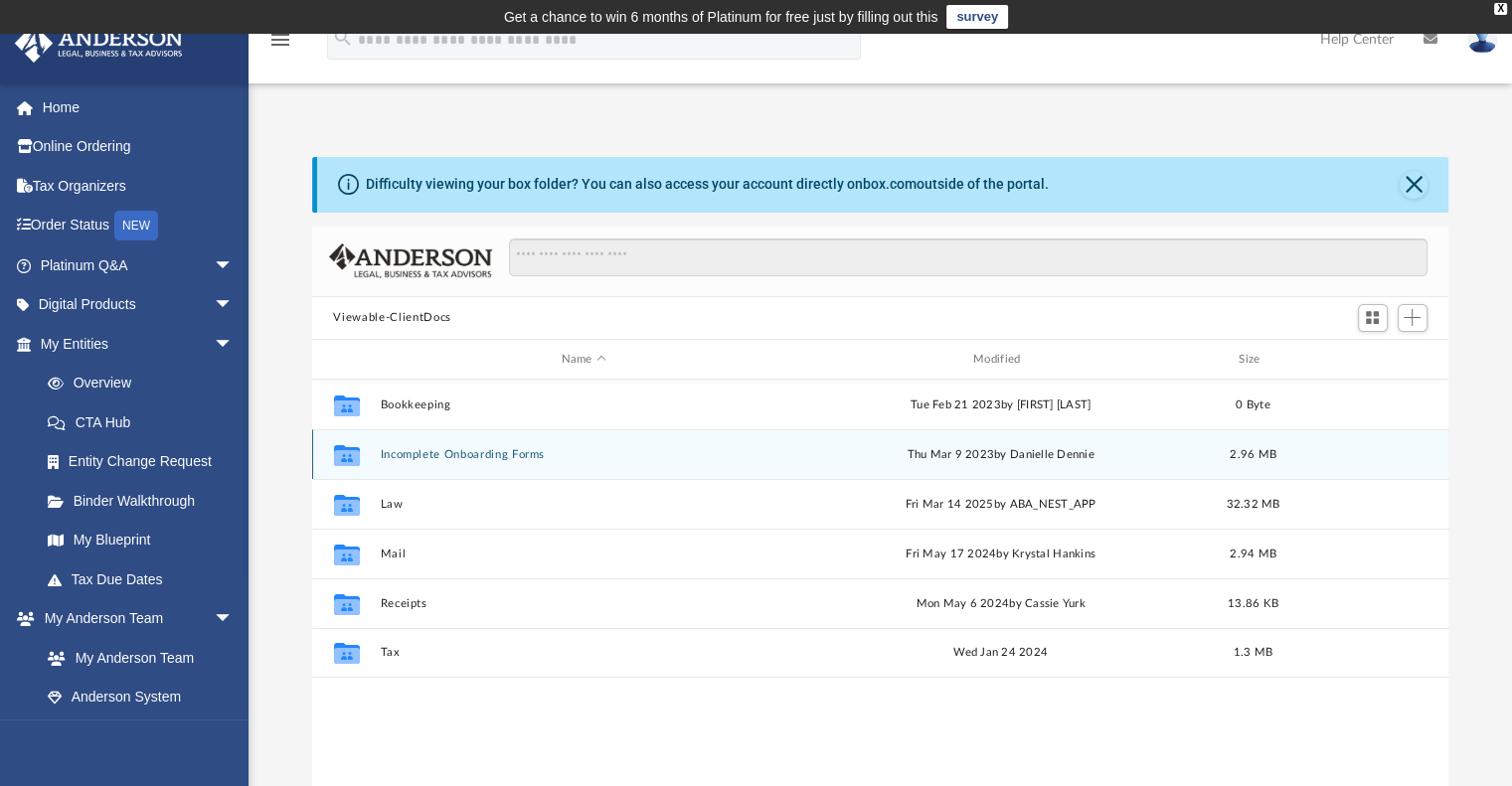 scroll, scrollTop: 436, scrollLeft: 1121, axis: both 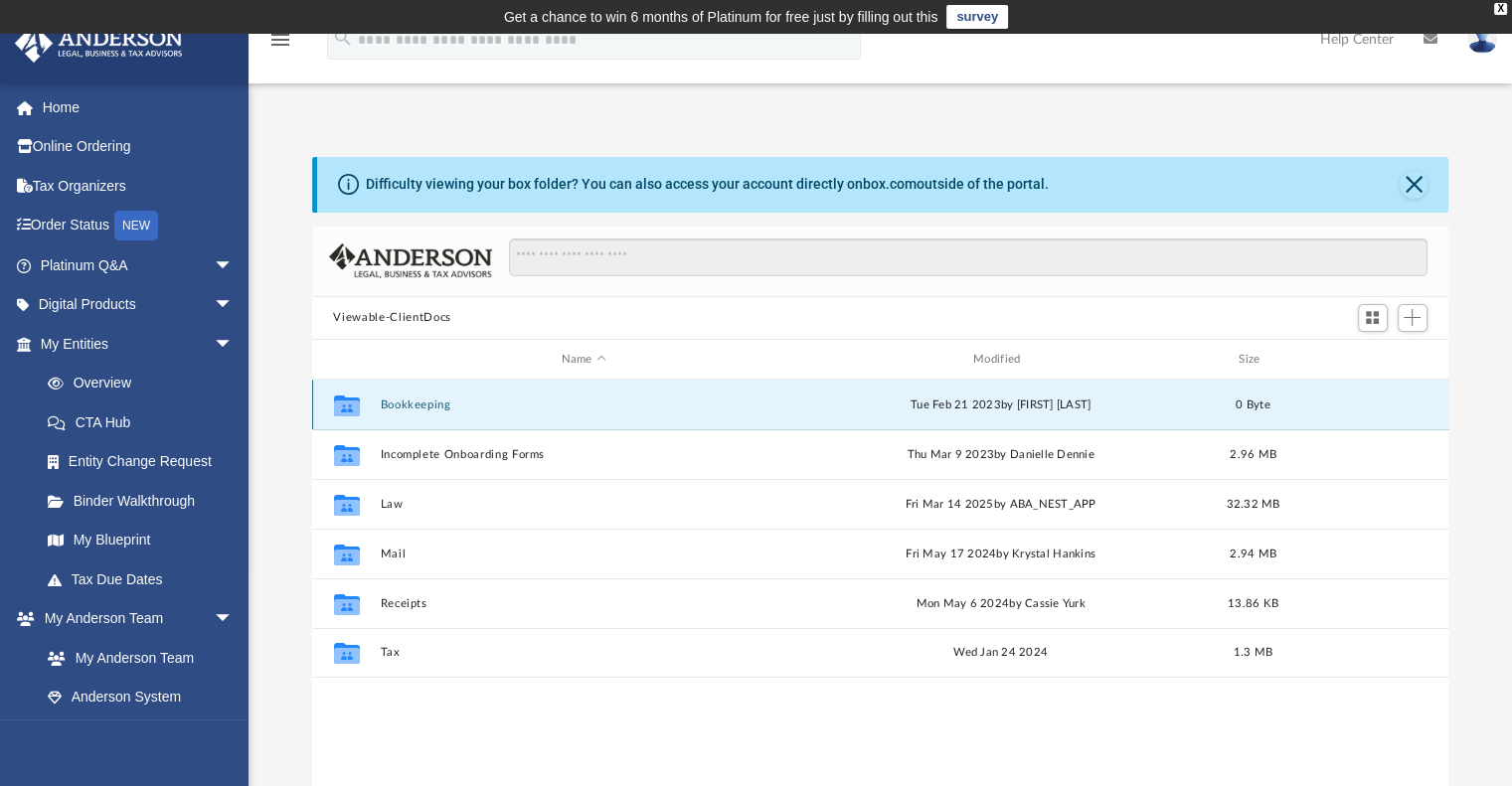 click on "Bookkeeping" at bounding box center [584, 404] 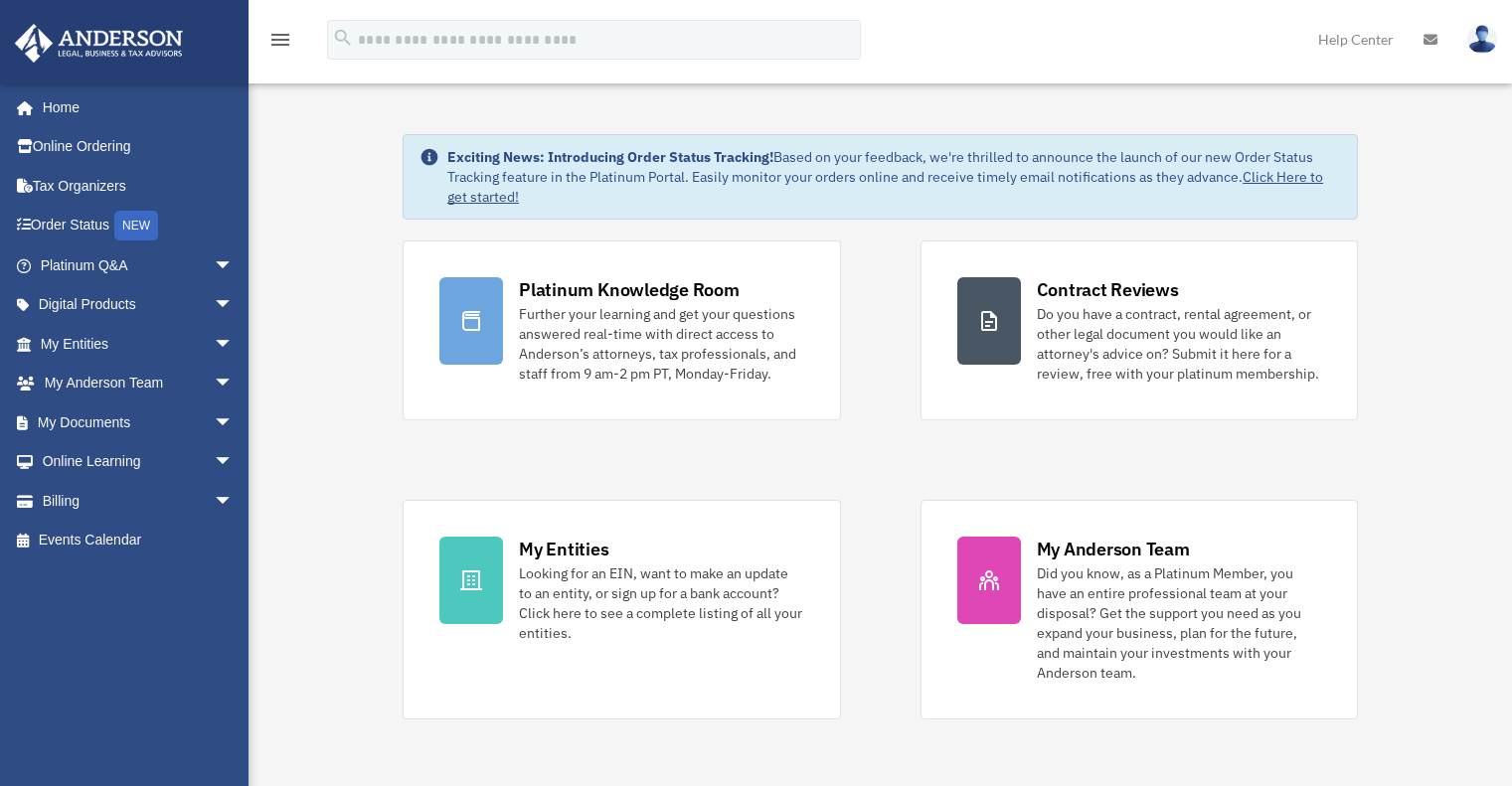 scroll, scrollTop: 0, scrollLeft: 0, axis: both 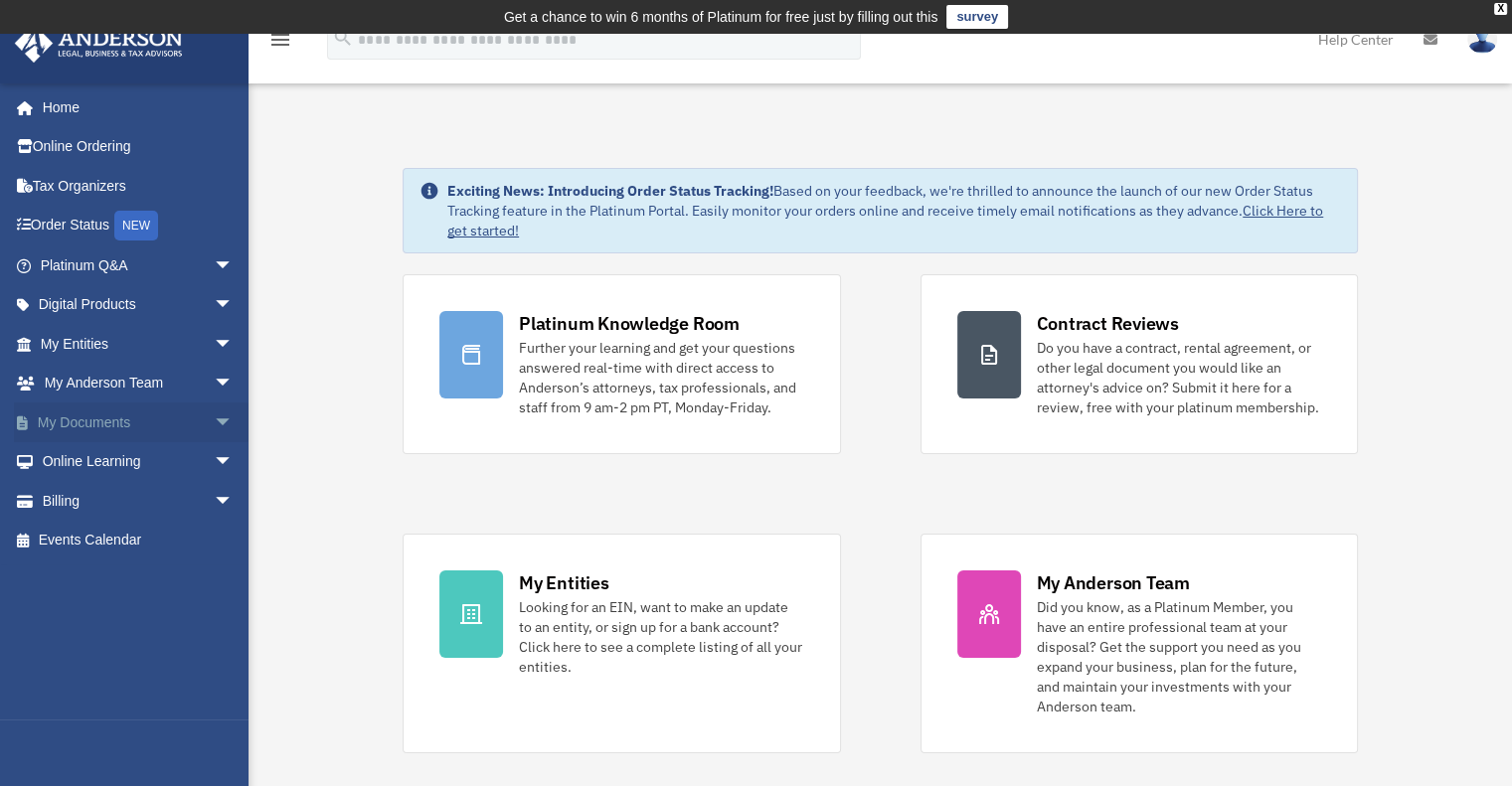 click on "arrow_drop_down" at bounding box center (234, 422) 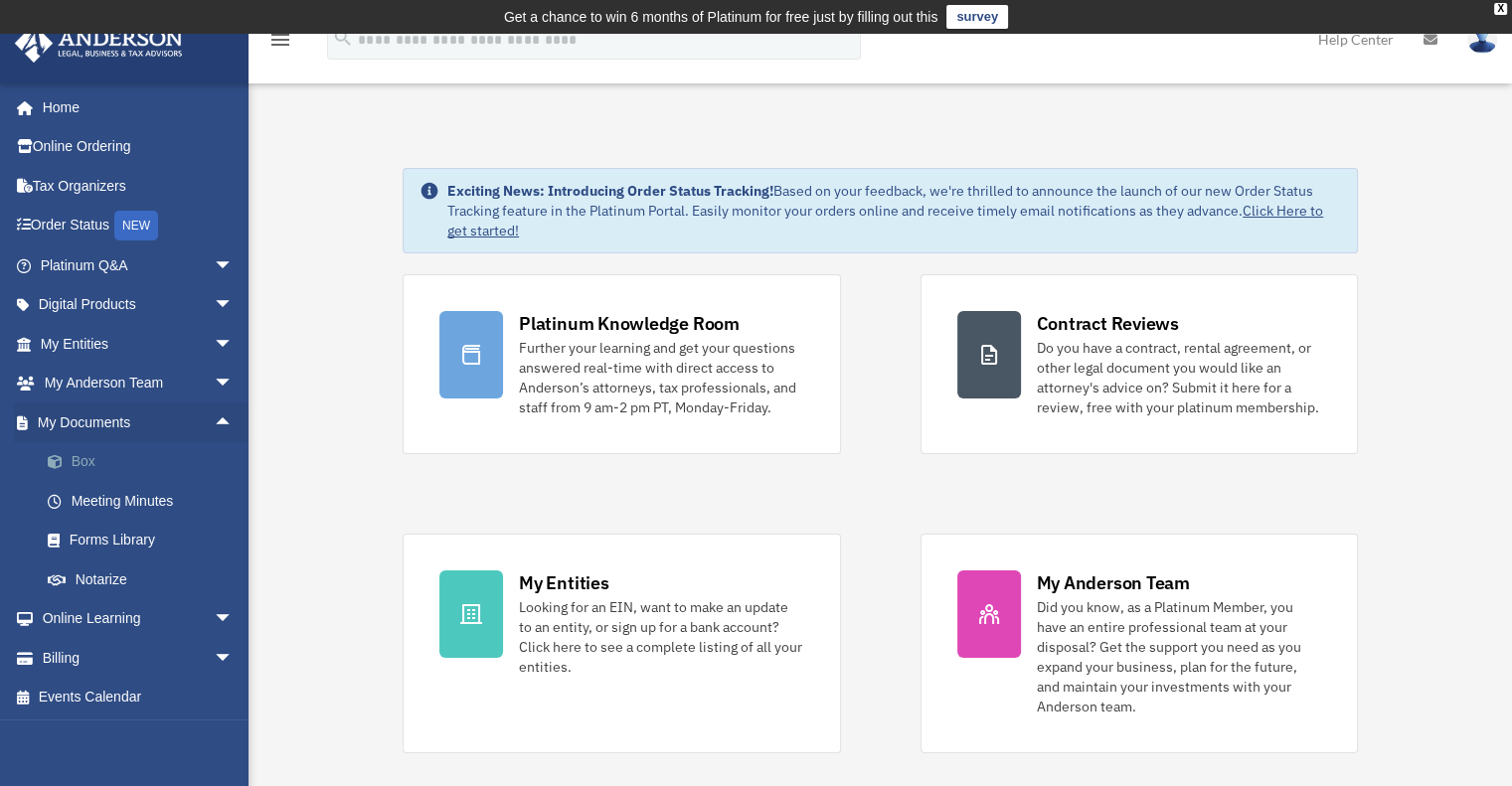 click on "Box" at bounding box center [145, 462] 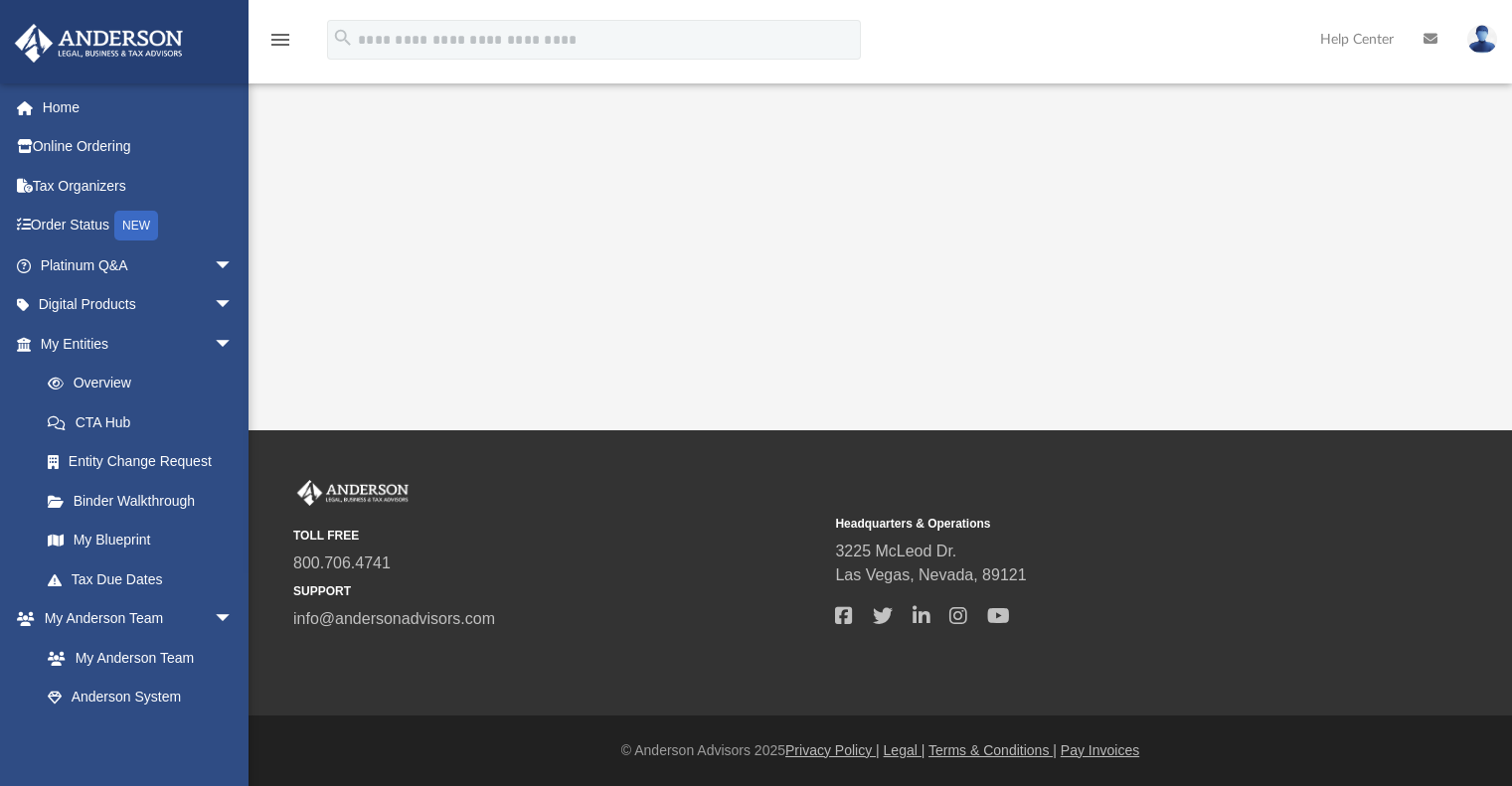 scroll, scrollTop: 0, scrollLeft: 0, axis: both 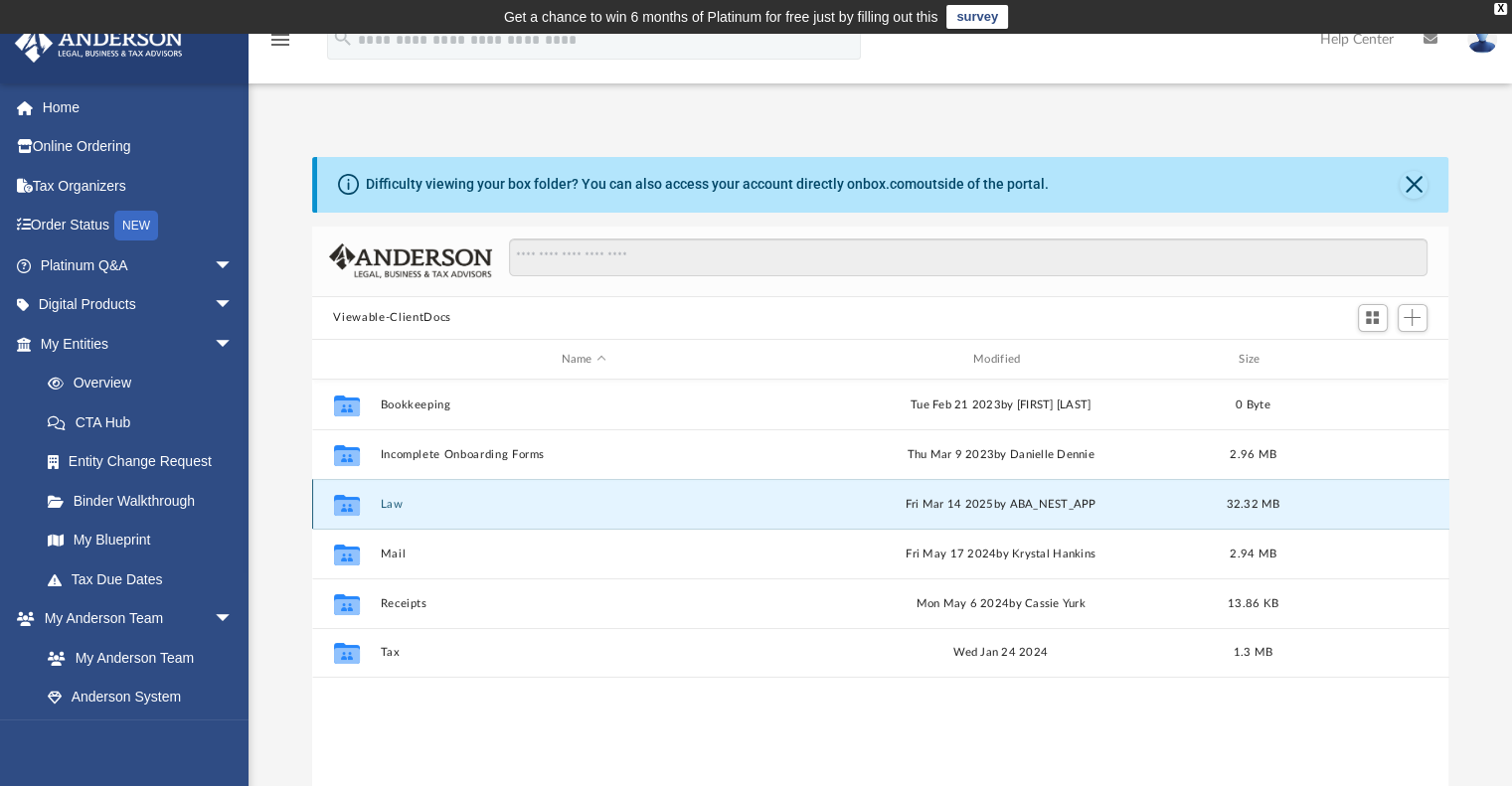 click on "Law" at bounding box center [584, 504] 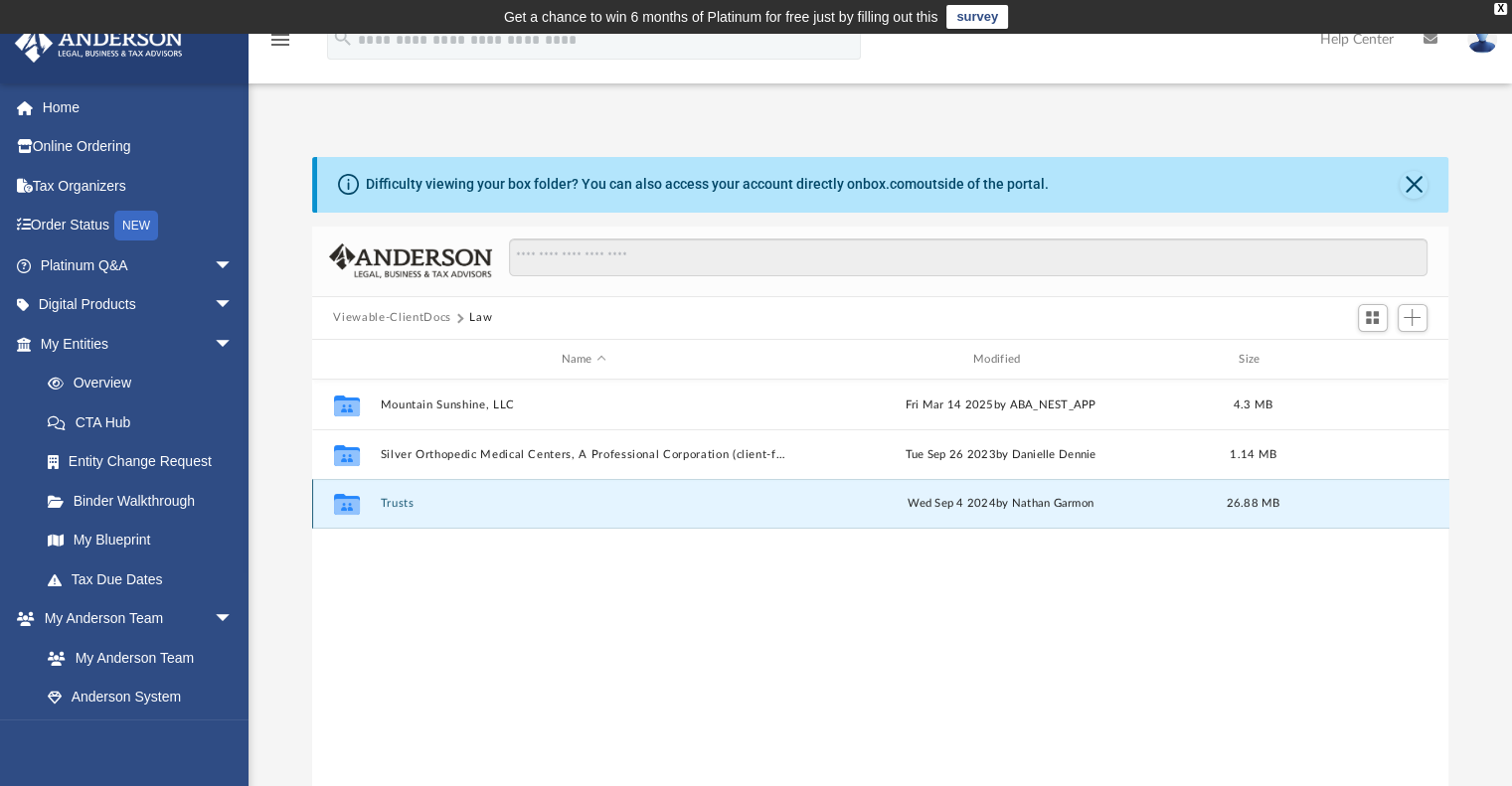 click on "Trusts" at bounding box center (584, 504) 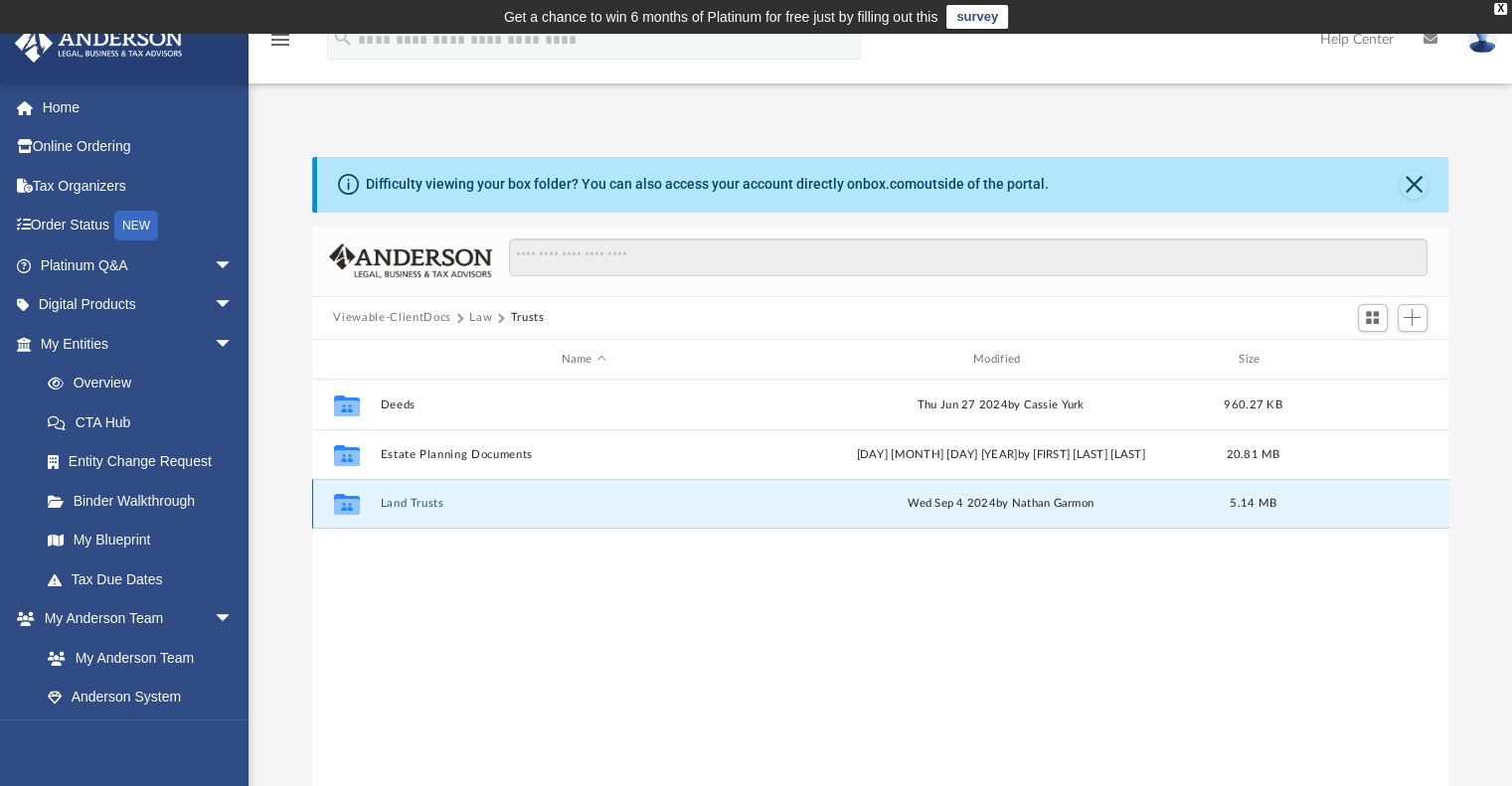 click on "Land Trusts" at bounding box center [584, 504] 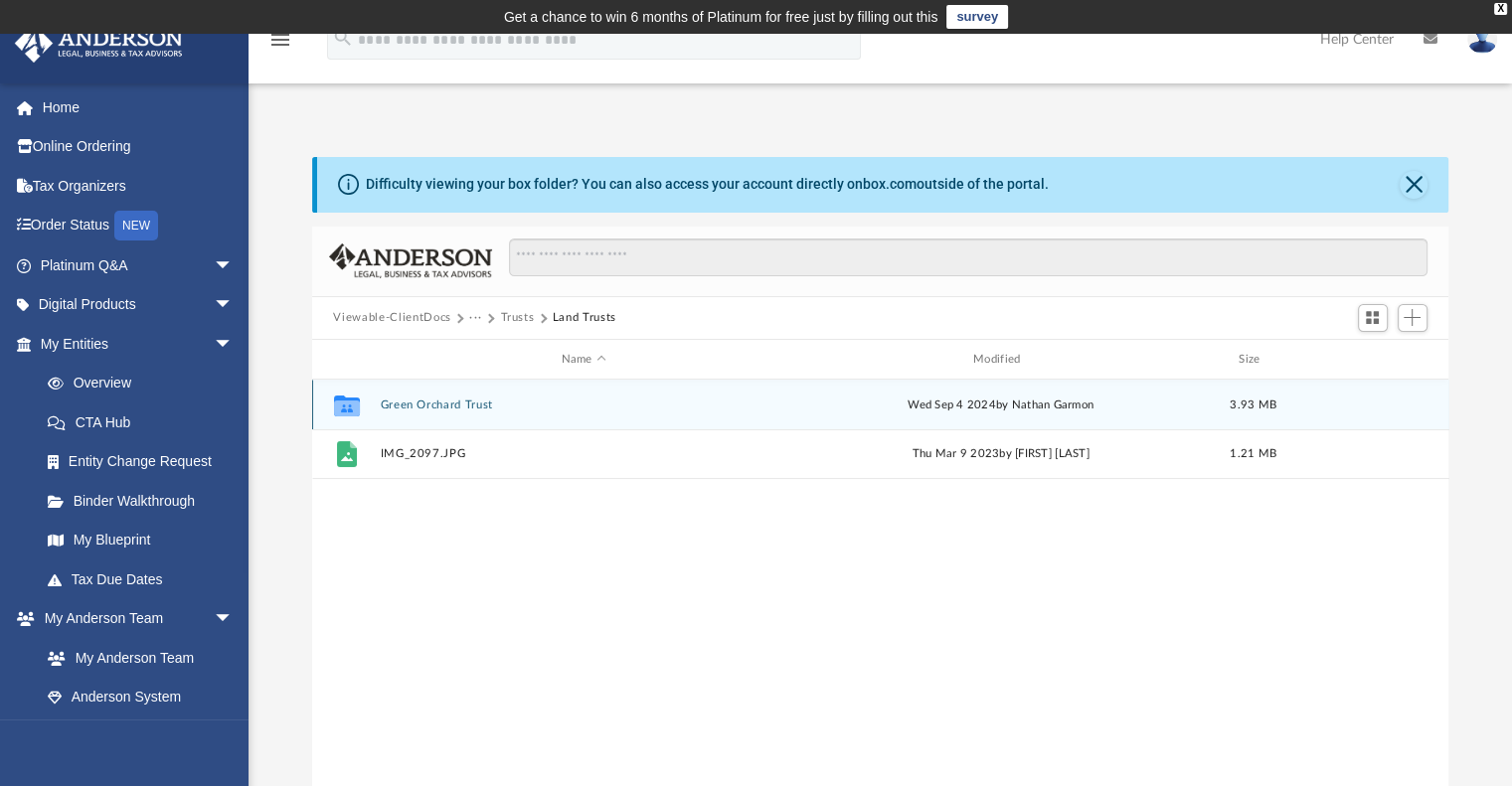 click on "Collaborated Folder Green Orchard Trust Wed Sep 4 2024  by Nathan Garmon 3.93 MB" at bounding box center (881, 404) 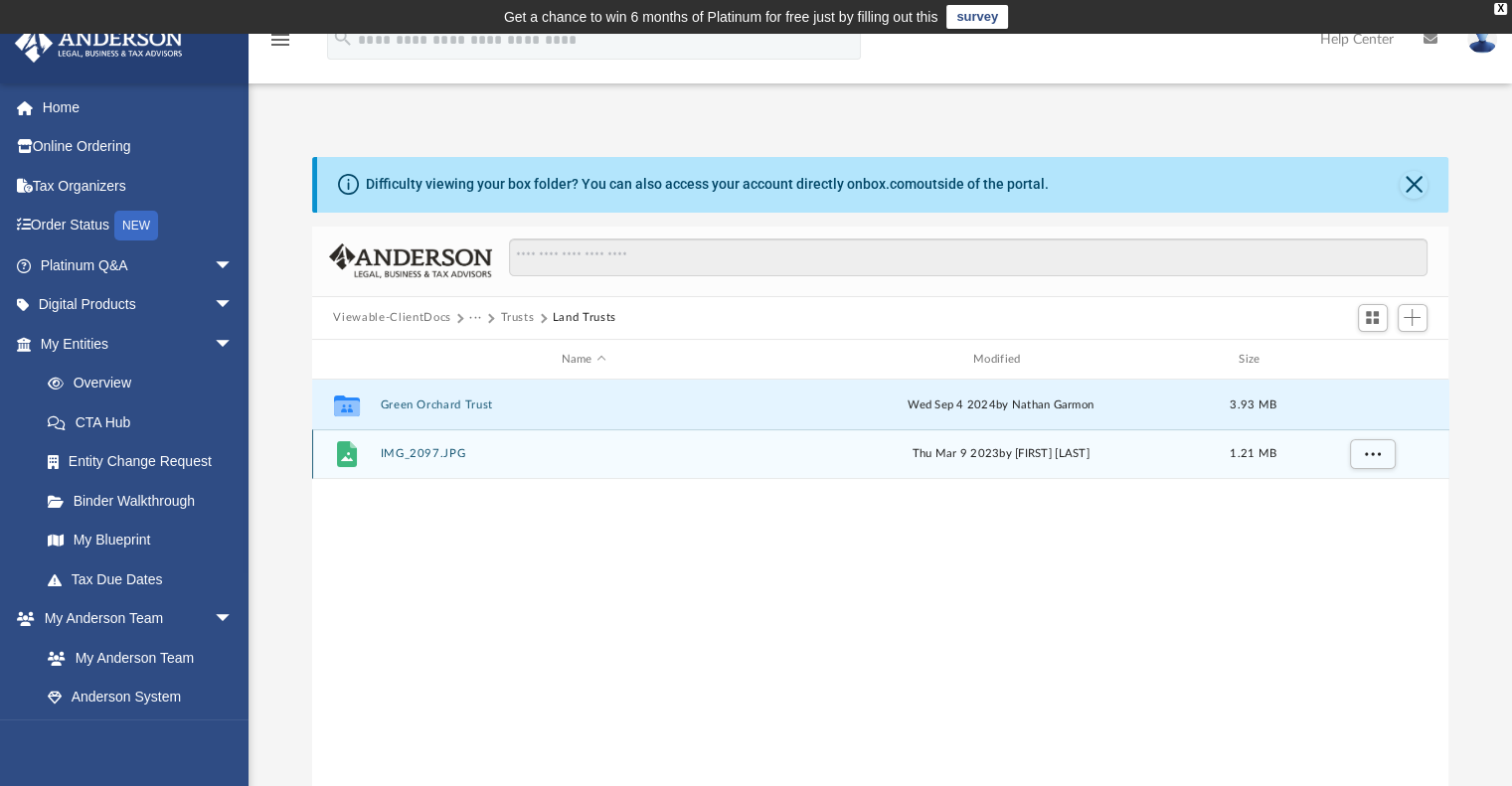 drag, startPoint x: 423, startPoint y: 470, endPoint x: 423, endPoint y: 450, distance: 20 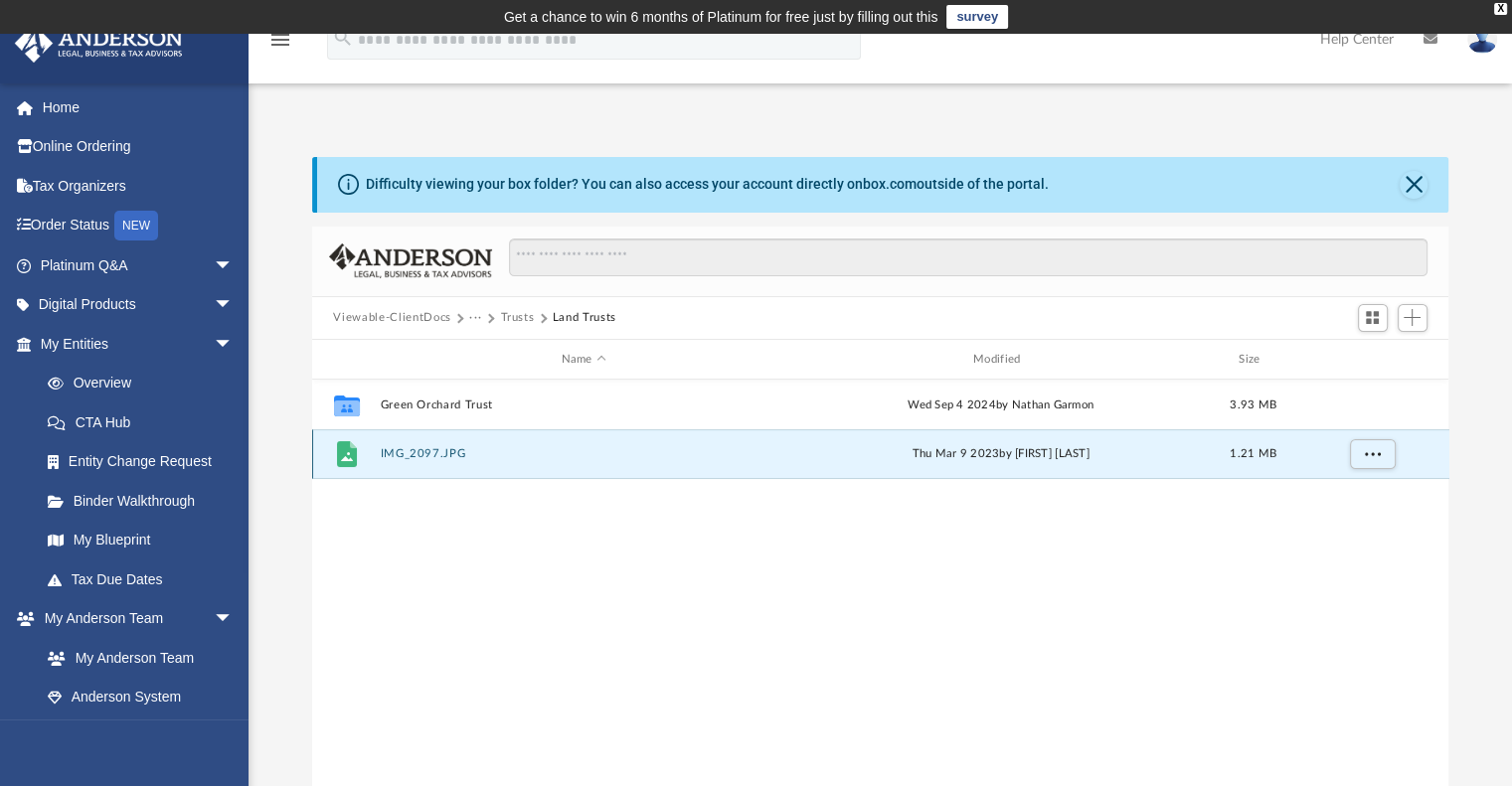 click on "IMG_2097.JPG" at bounding box center (584, 454) 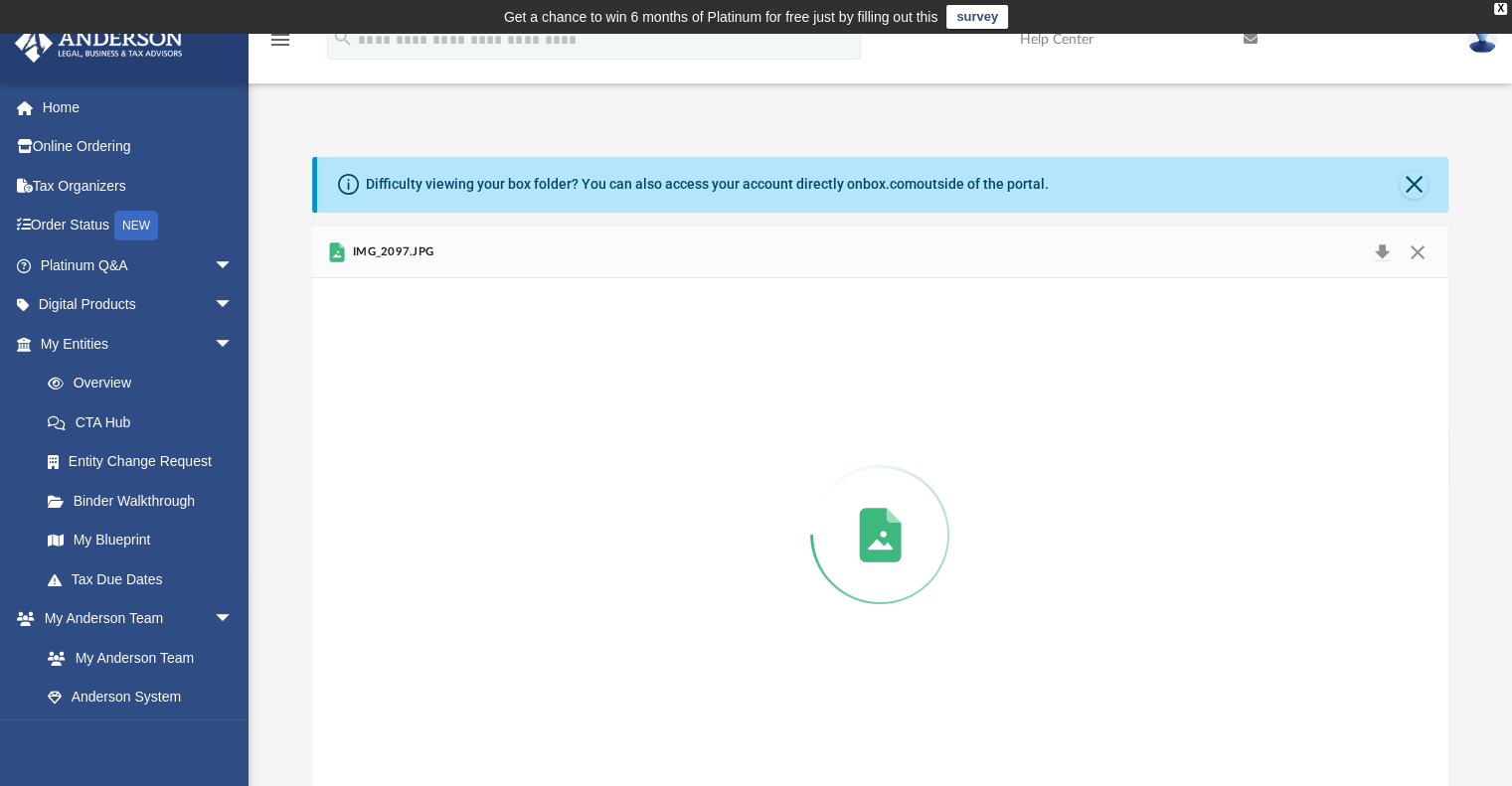 scroll, scrollTop: 5, scrollLeft: 0, axis: vertical 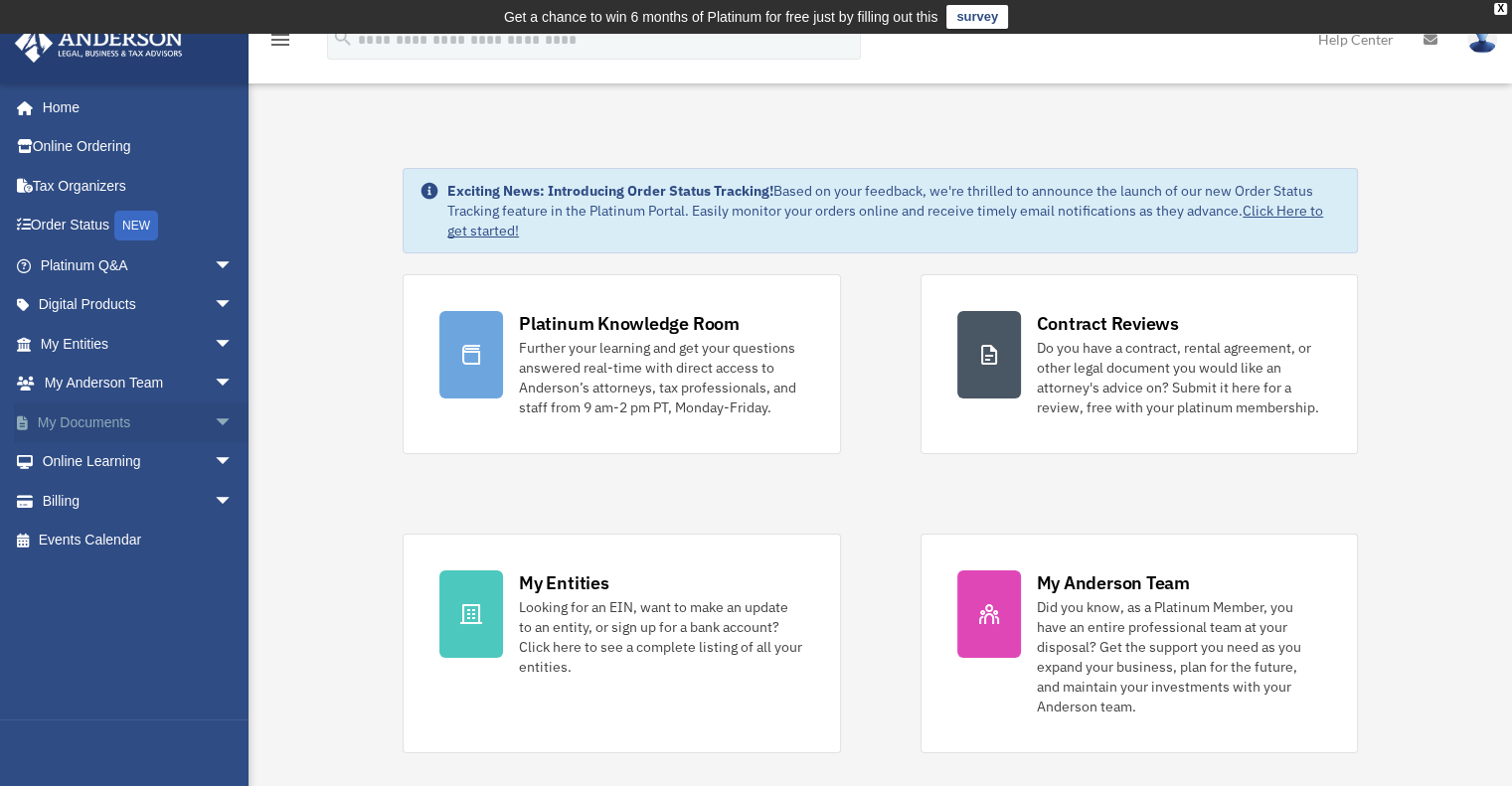 click on "arrow_drop_down" at bounding box center (234, 422) 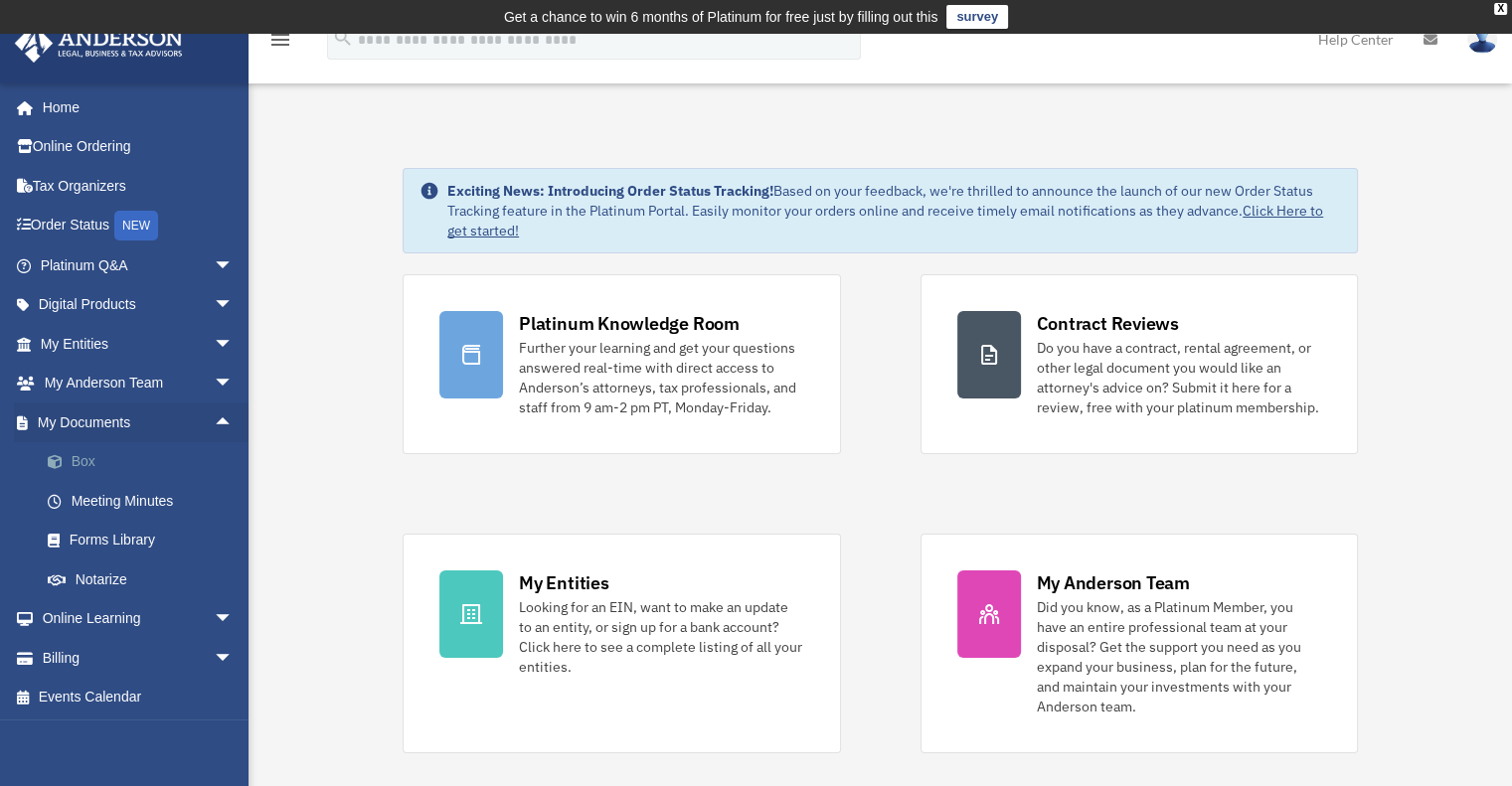 click on "Box" at bounding box center (145, 462) 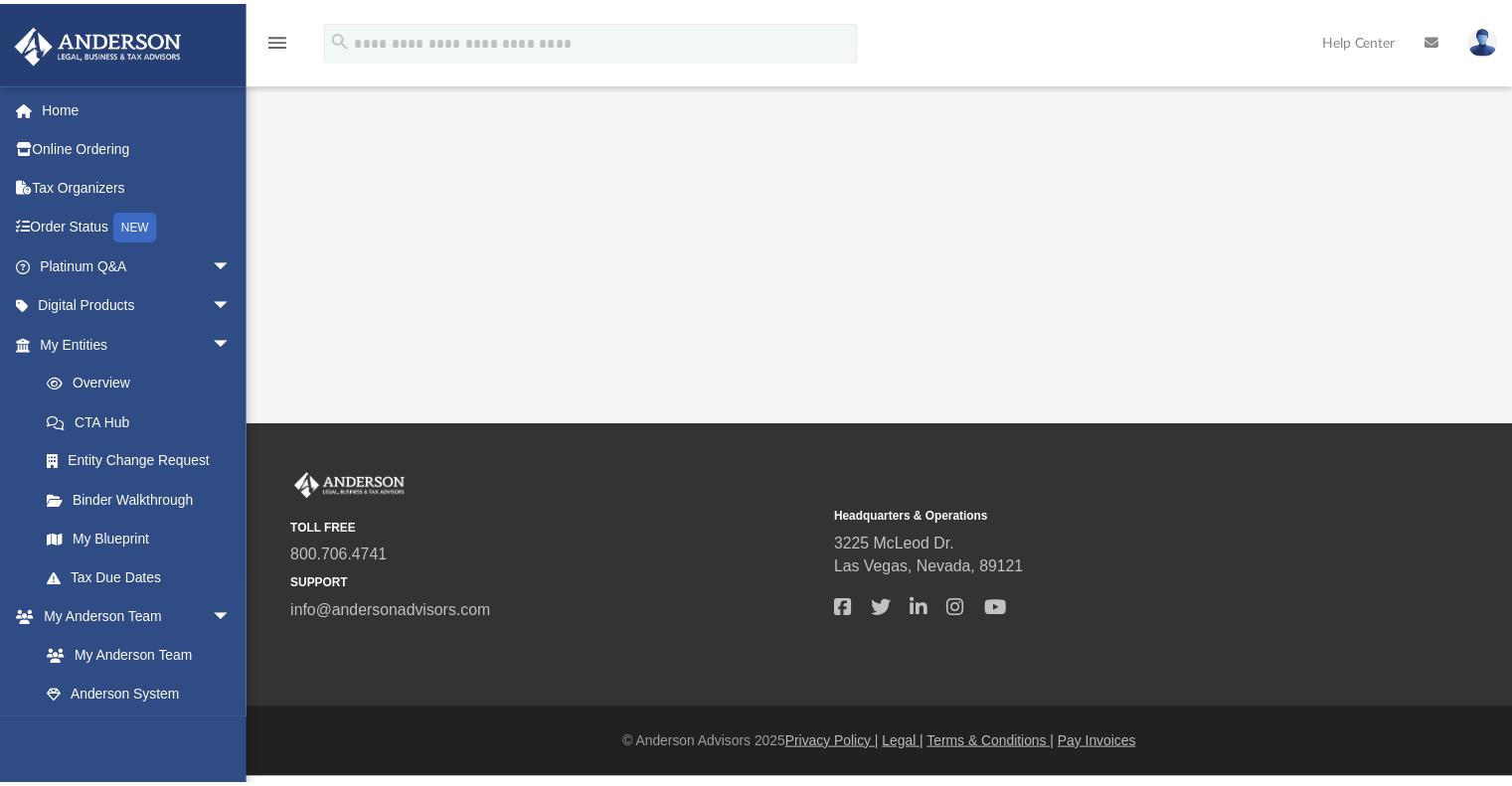 scroll, scrollTop: 0, scrollLeft: 0, axis: both 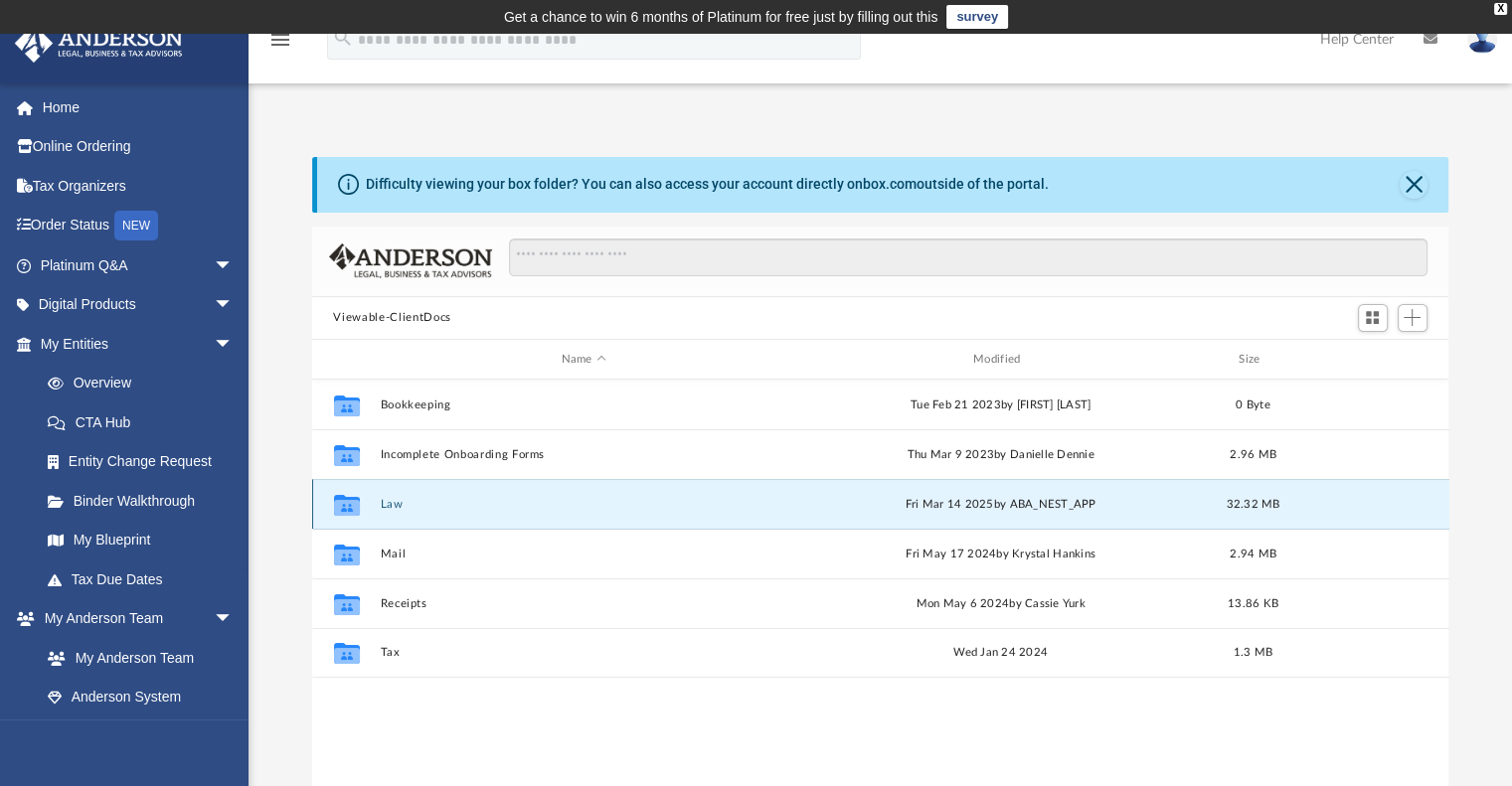 click on "Law" at bounding box center (584, 504) 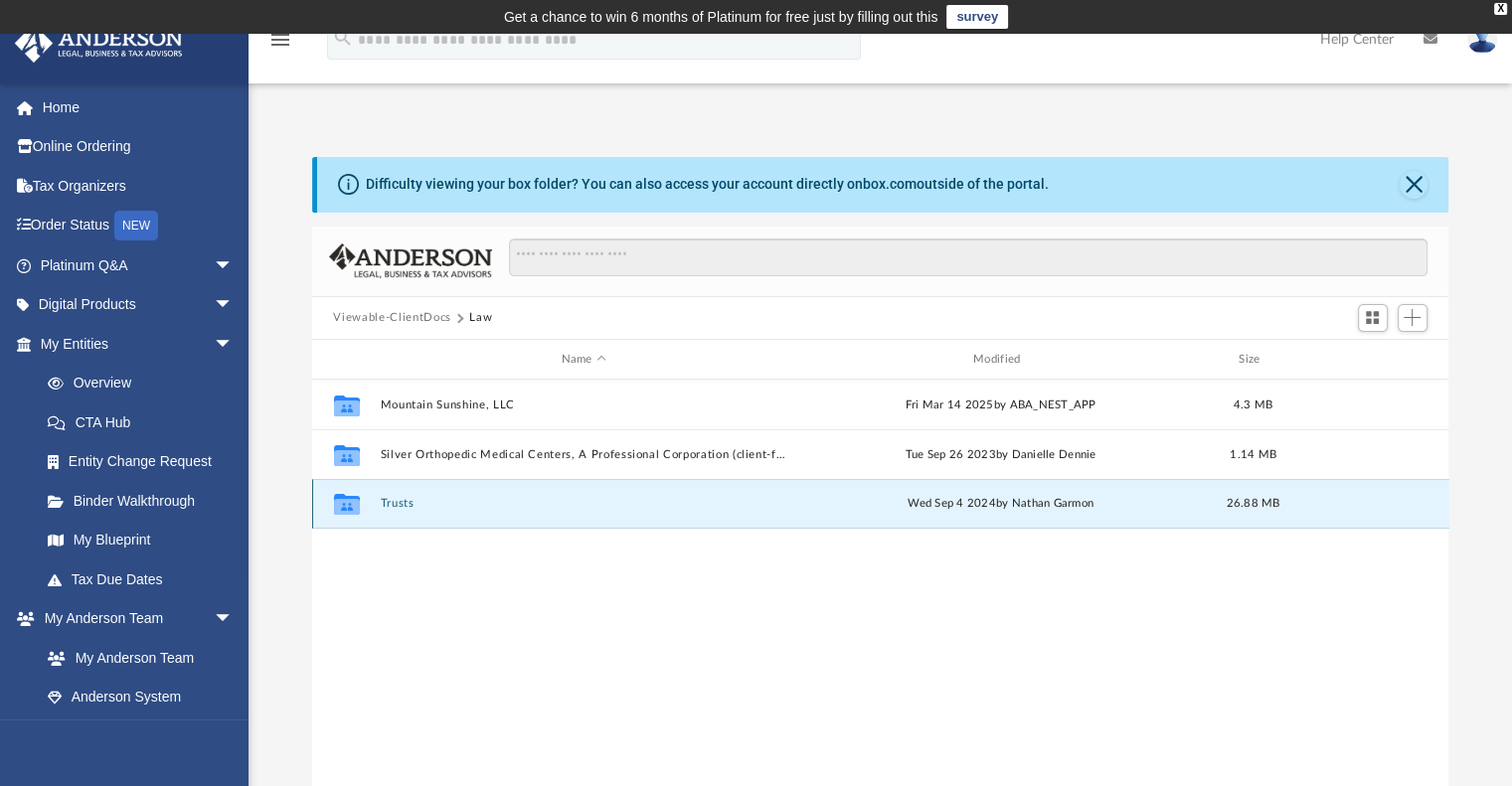 click on "Trusts" at bounding box center (584, 504) 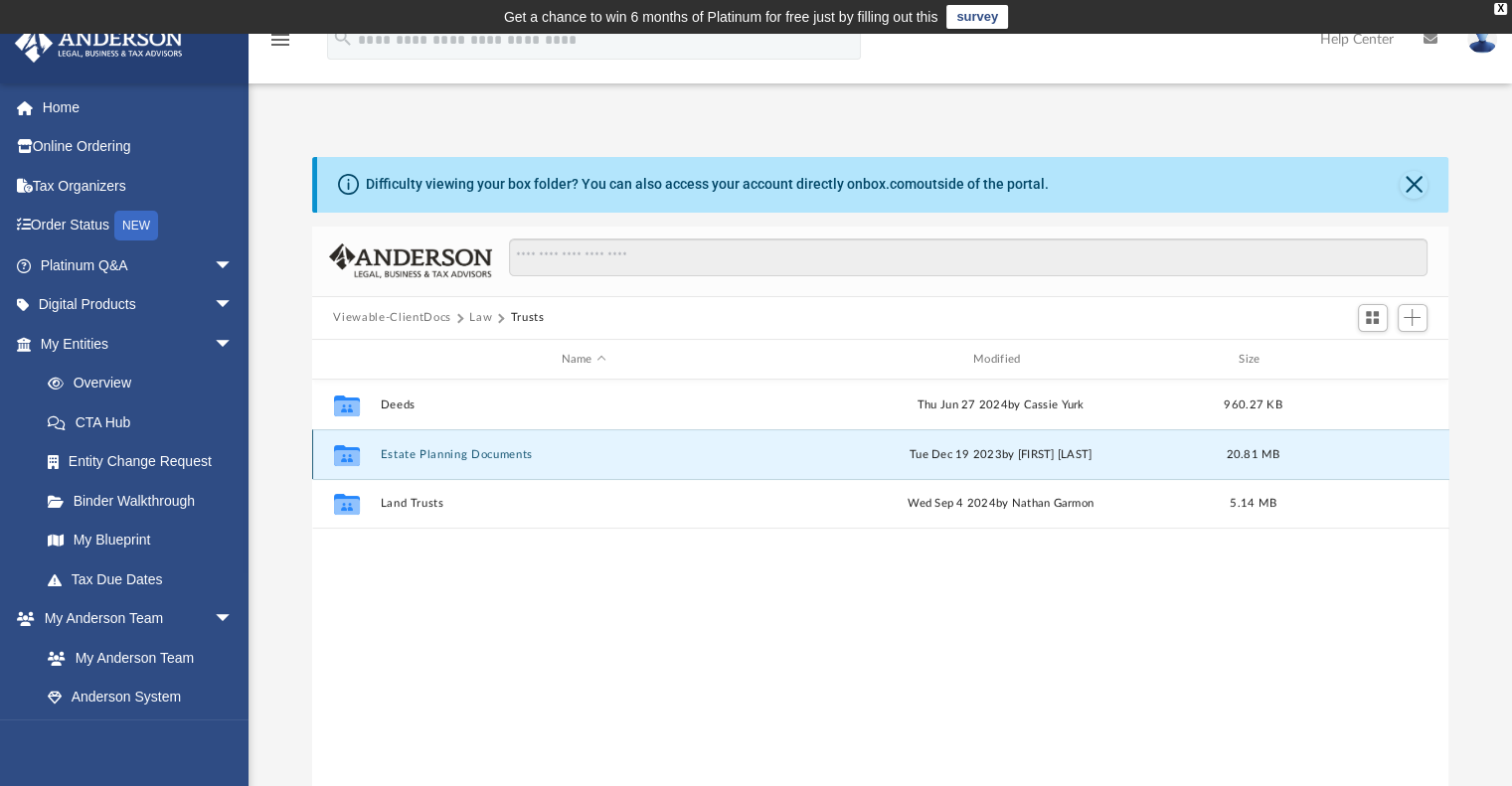 click on "Estate Planning Documents" at bounding box center (584, 454) 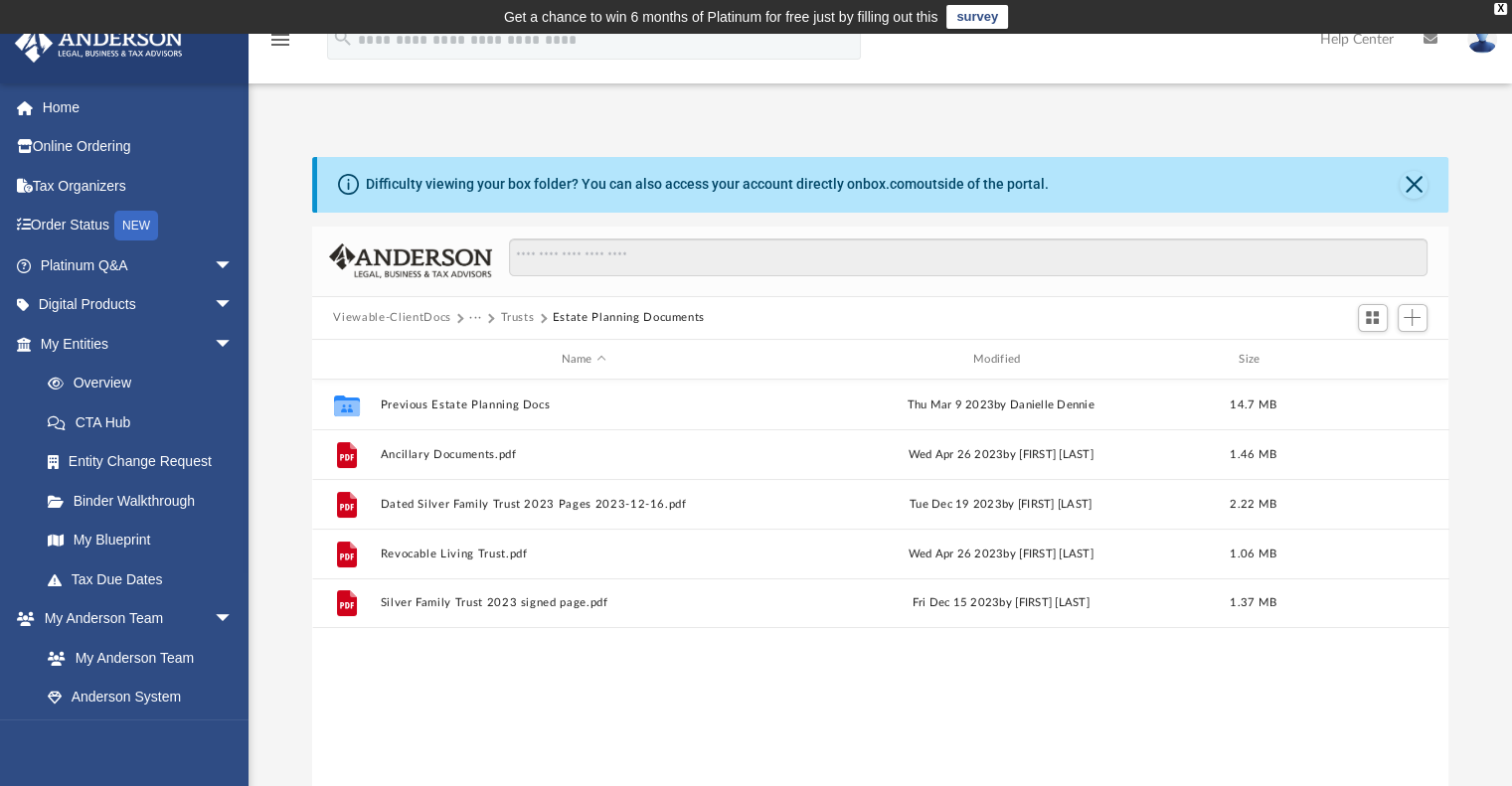click on "Trusts" at bounding box center (517, 318) 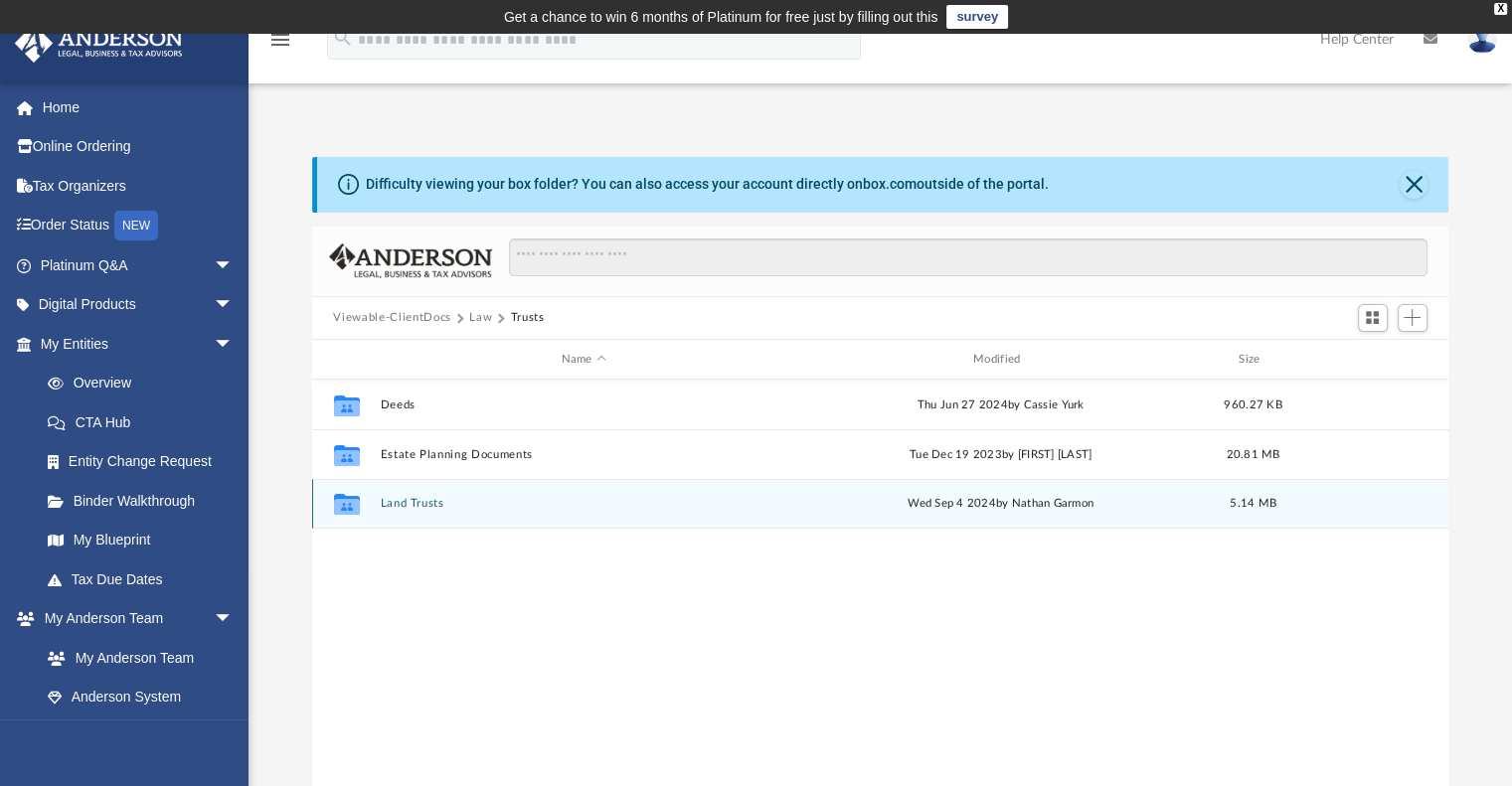 click on "Collaborated Folder Land Trusts Wed Sep 4 2024  by [FIRST] [LAST] 5.14 MB" at bounding box center [881, 504] 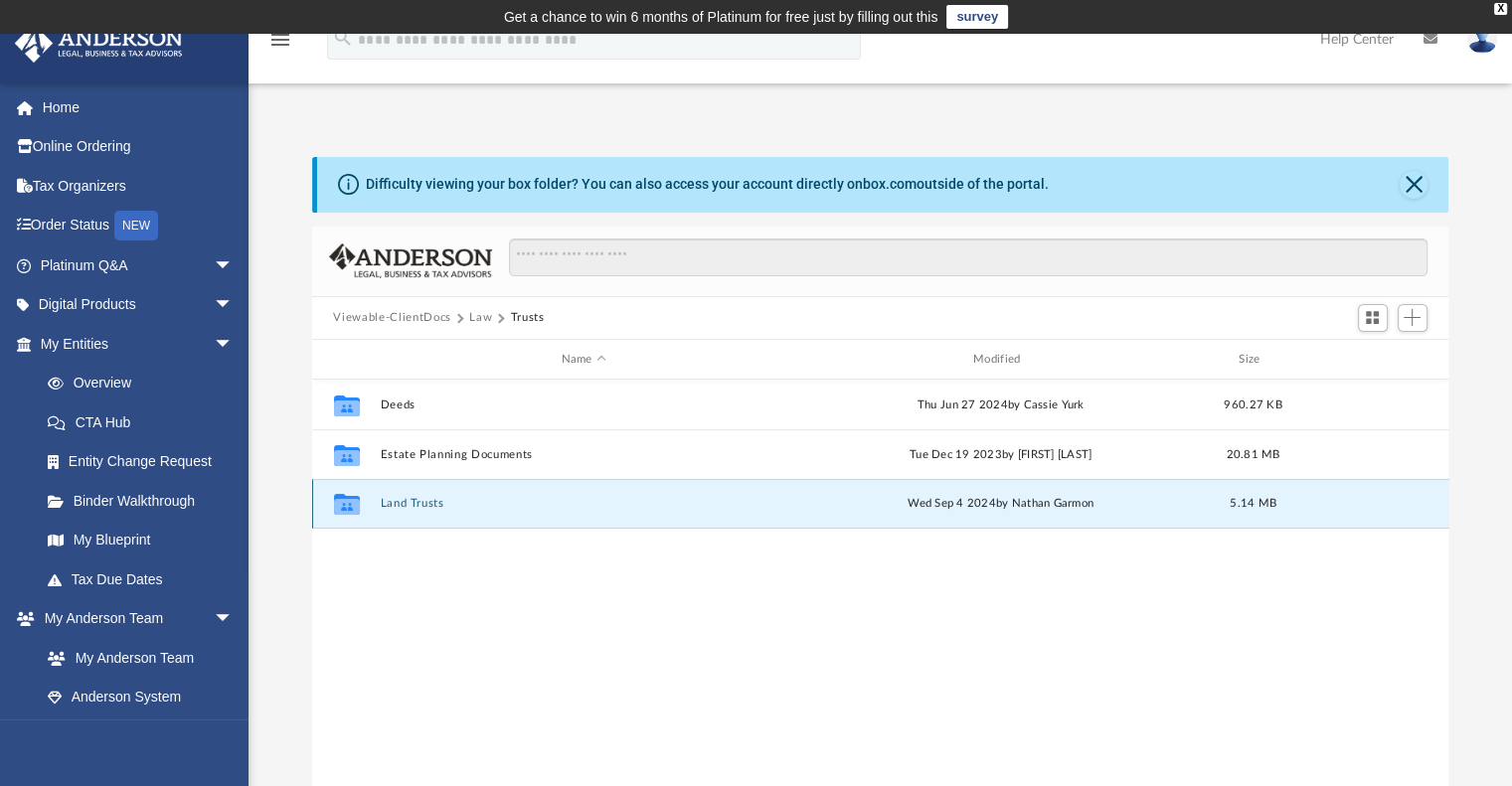 click on "Land Trusts" at bounding box center [584, 504] 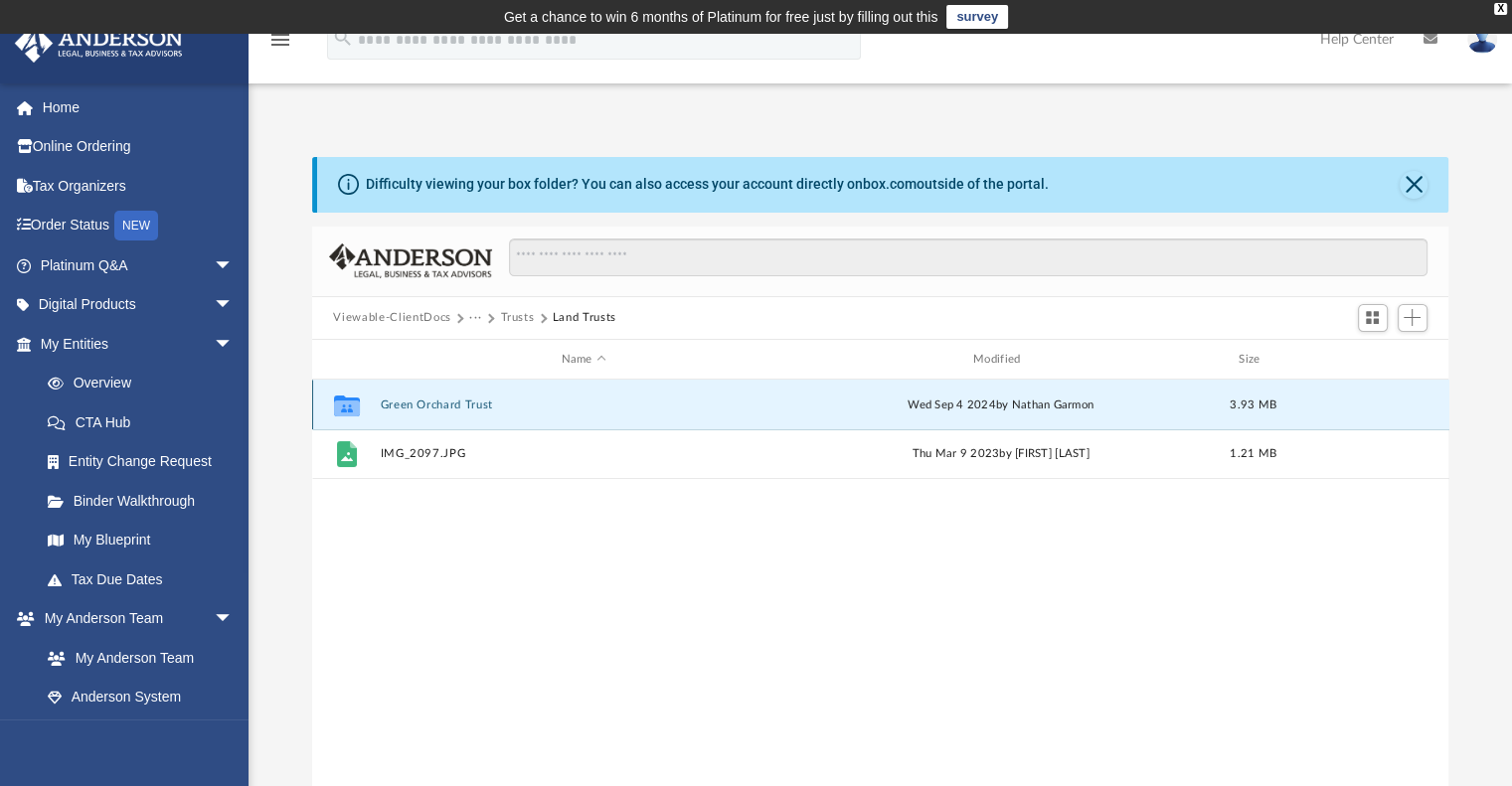 click on "Green Orchard Trust" at bounding box center (584, 404) 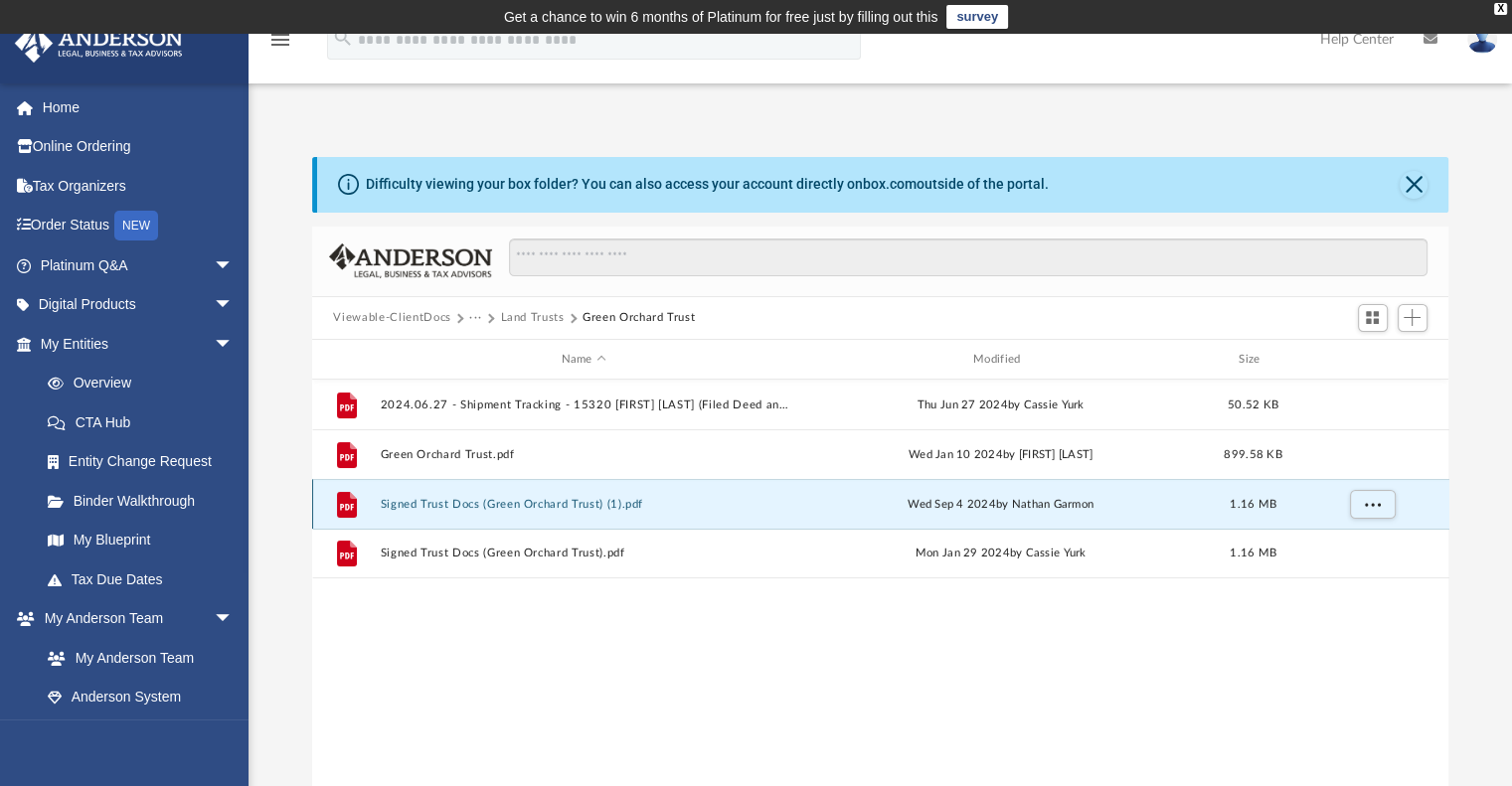 click on "Signed Trust Docs (Green Orchard Trust) (1).pdf" at bounding box center [584, 504] 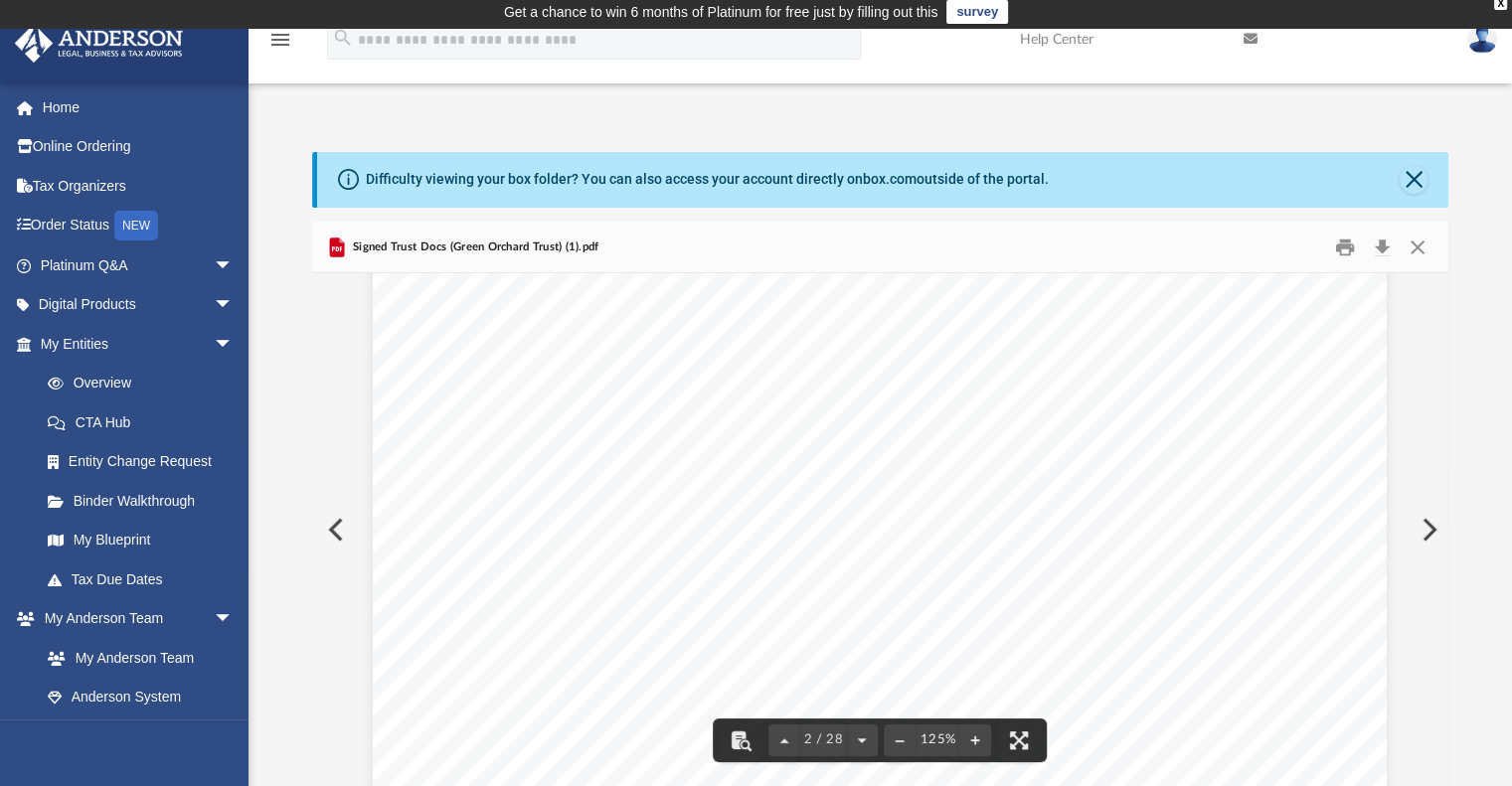 scroll, scrollTop: 1773, scrollLeft: 0, axis: vertical 